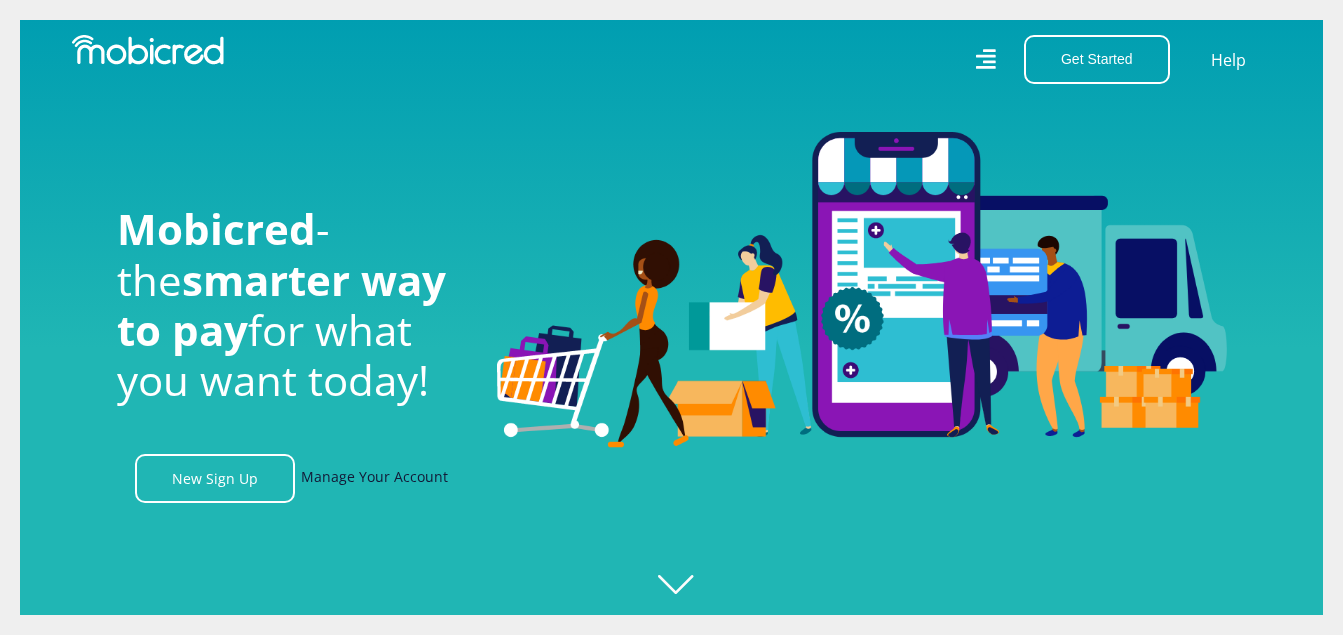 scroll, scrollTop: 0, scrollLeft: 0, axis: both 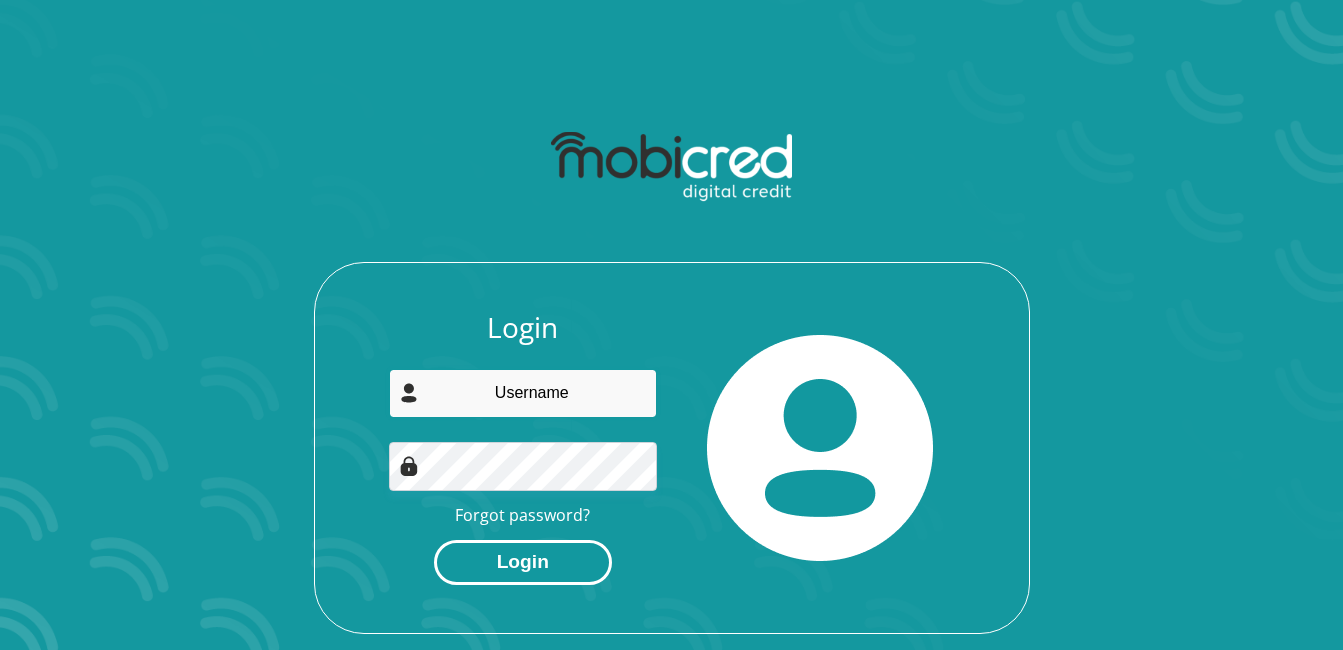 type on "william.nkwana1@gmail.com" 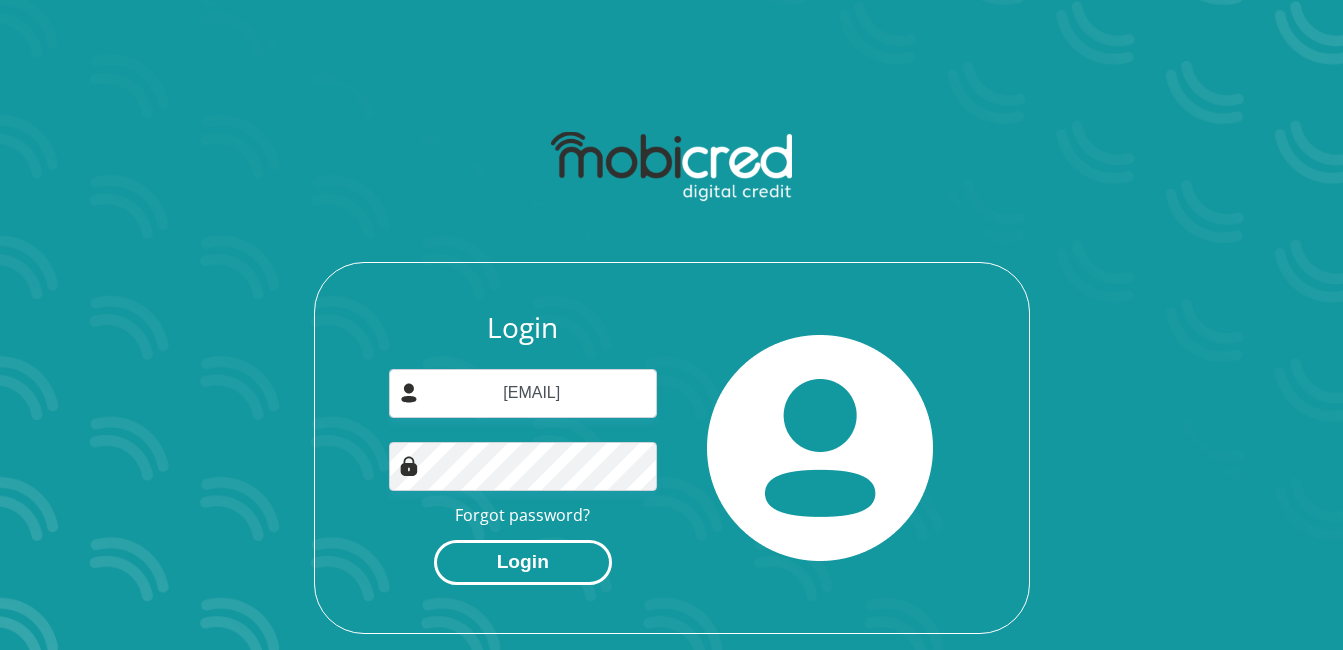 click on "Login" at bounding box center (523, 562) 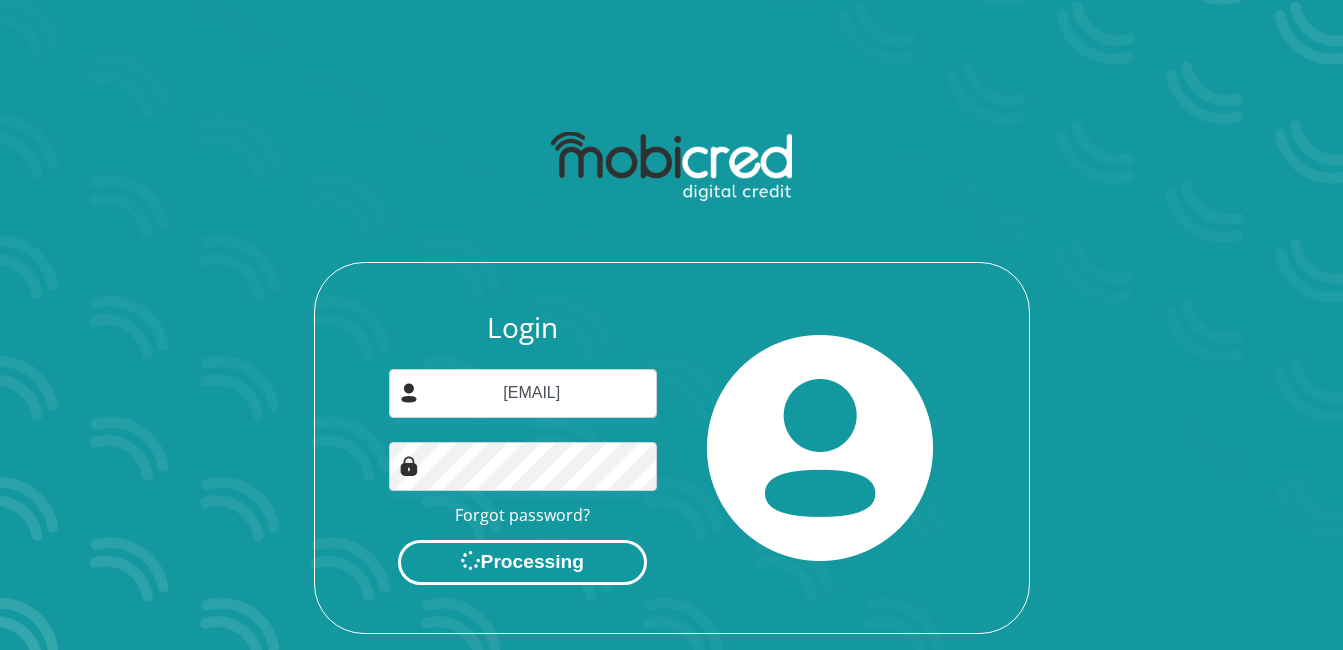 scroll, scrollTop: 0, scrollLeft: 0, axis: both 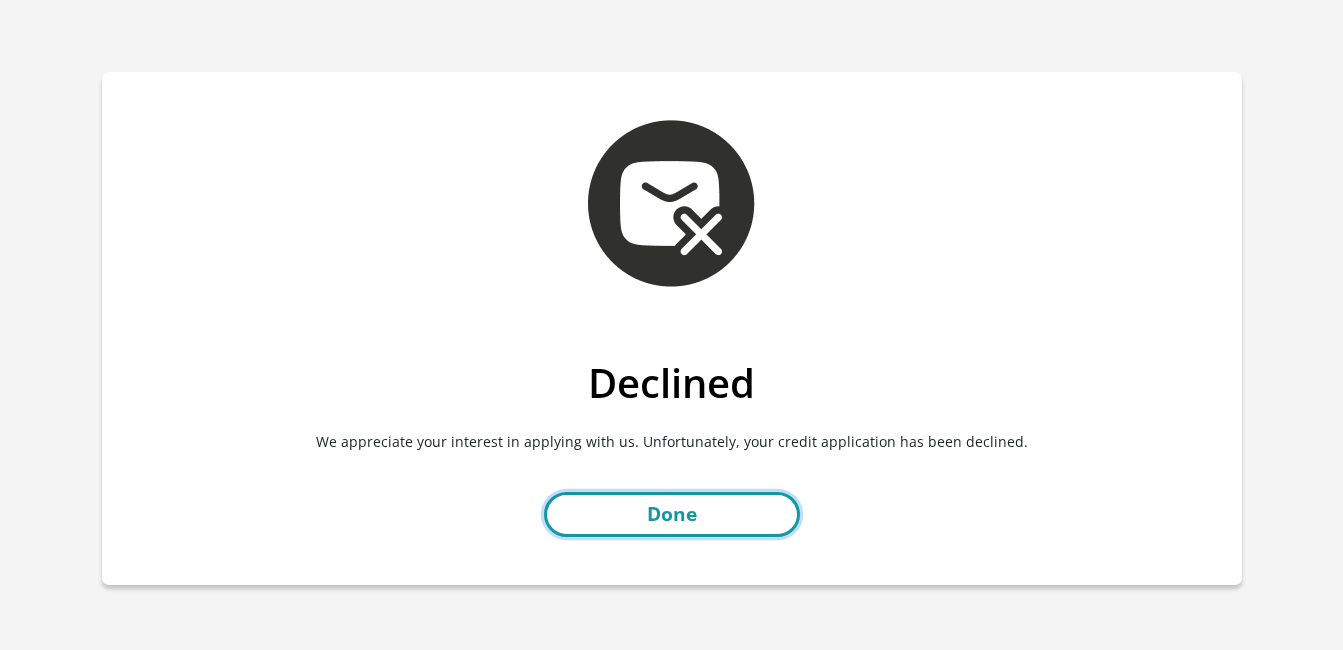 click on "Done" at bounding box center (672, 514) 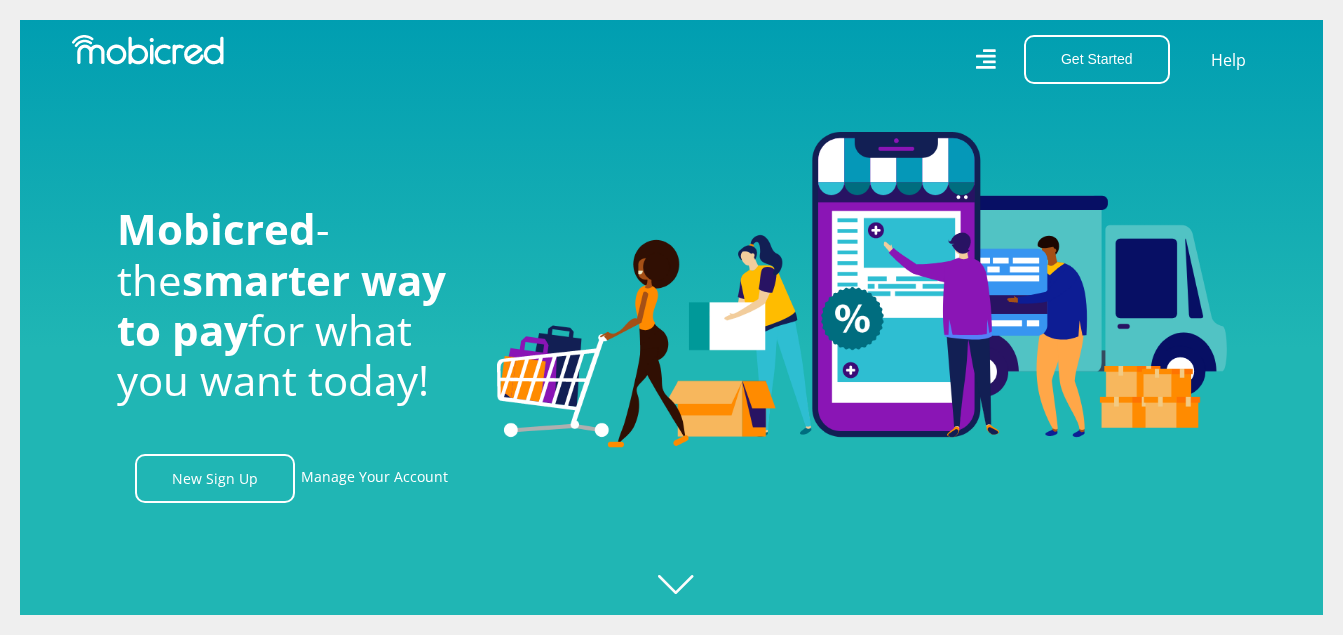 scroll, scrollTop: 0, scrollLeft: 0, axis: both 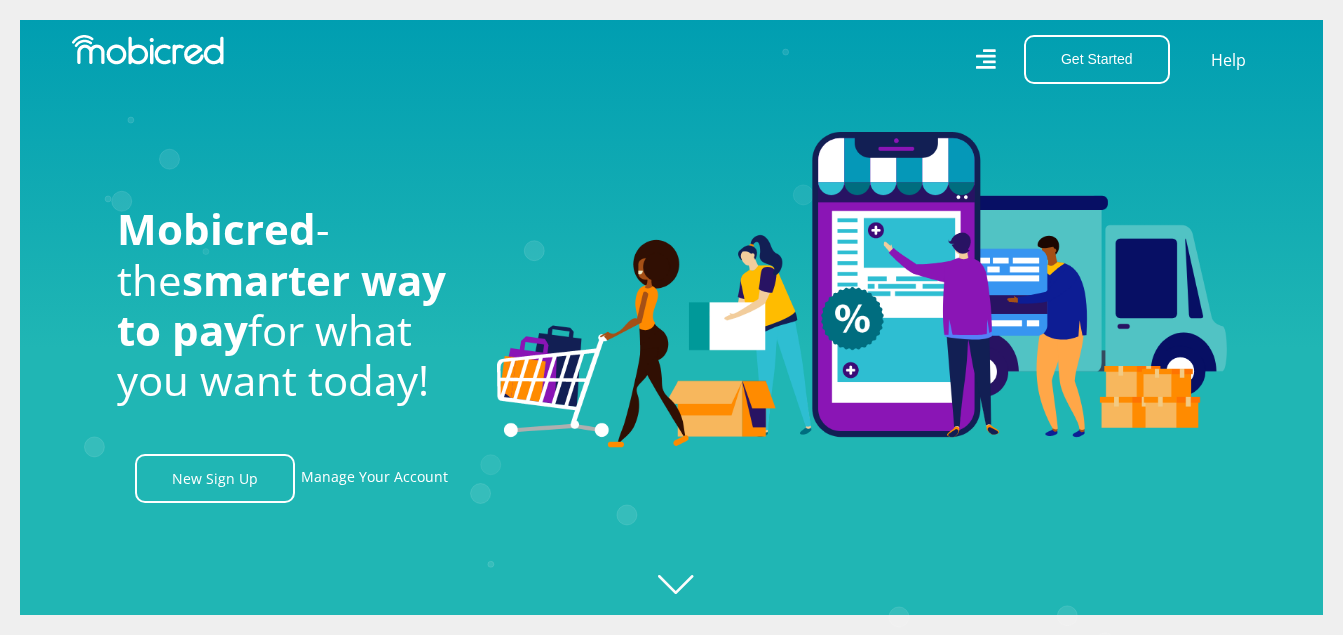 click on "Created with Raphaël 2.3.0" 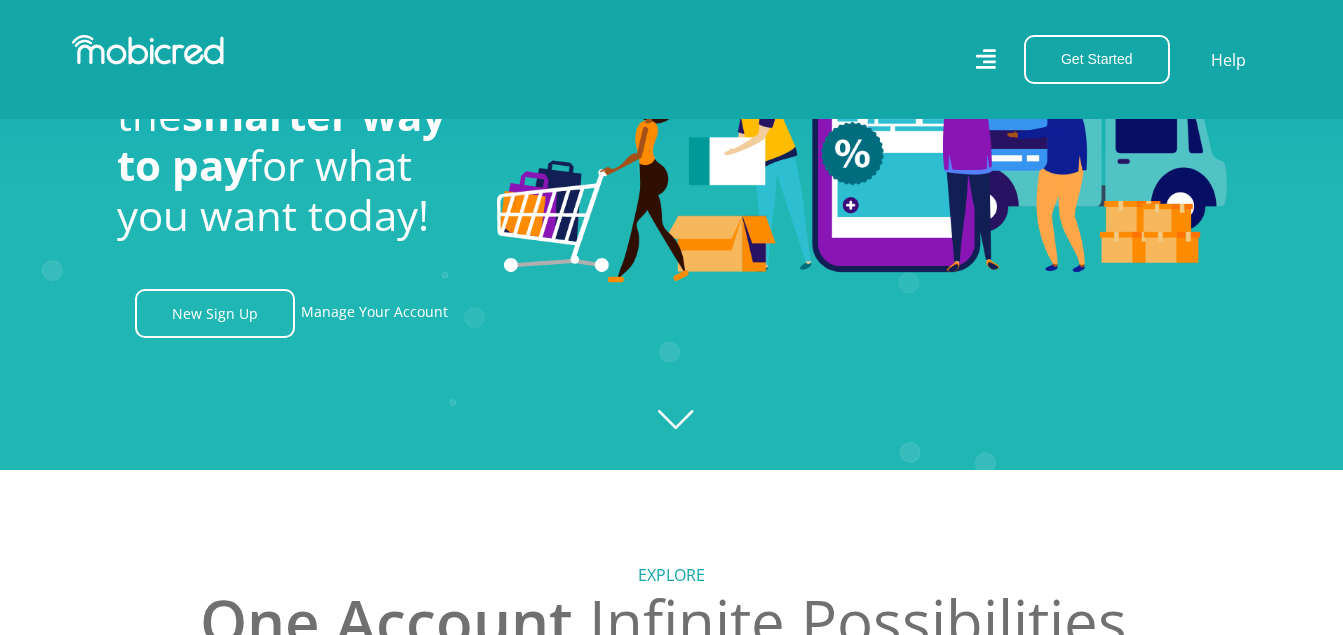 scroll, scrollTop: 300, scrollLeft: 0, axis: vertical 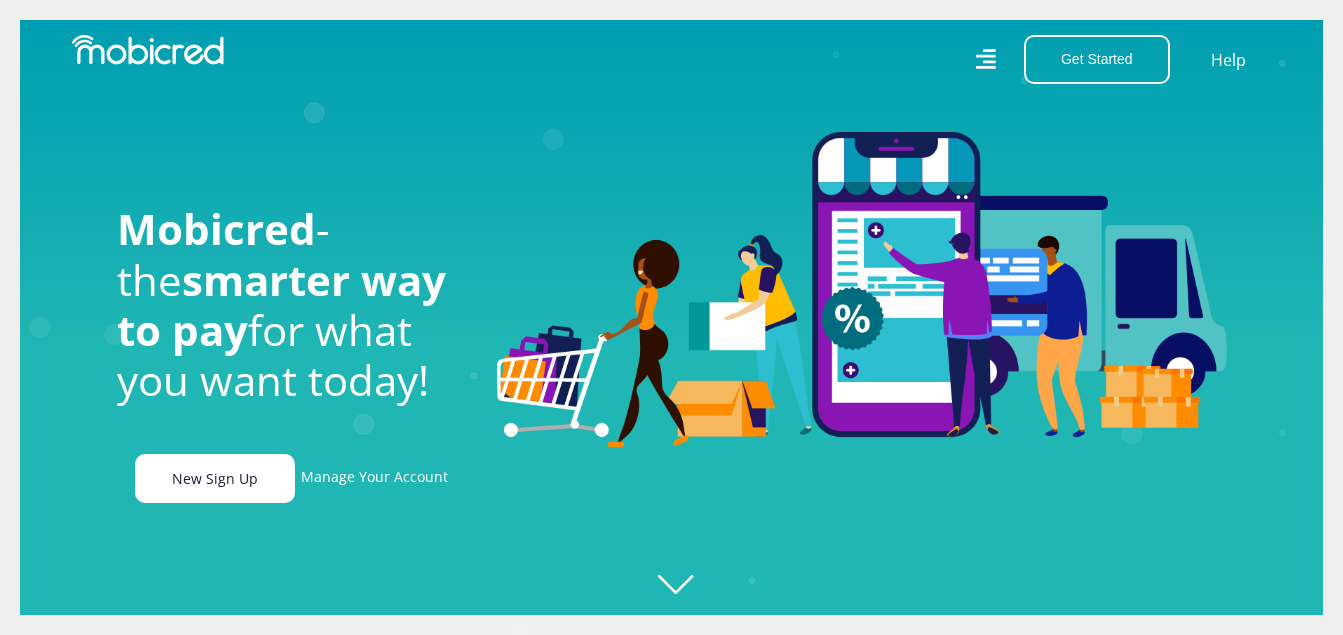 click on "New Sign Up" at bounding box center [215, 478] 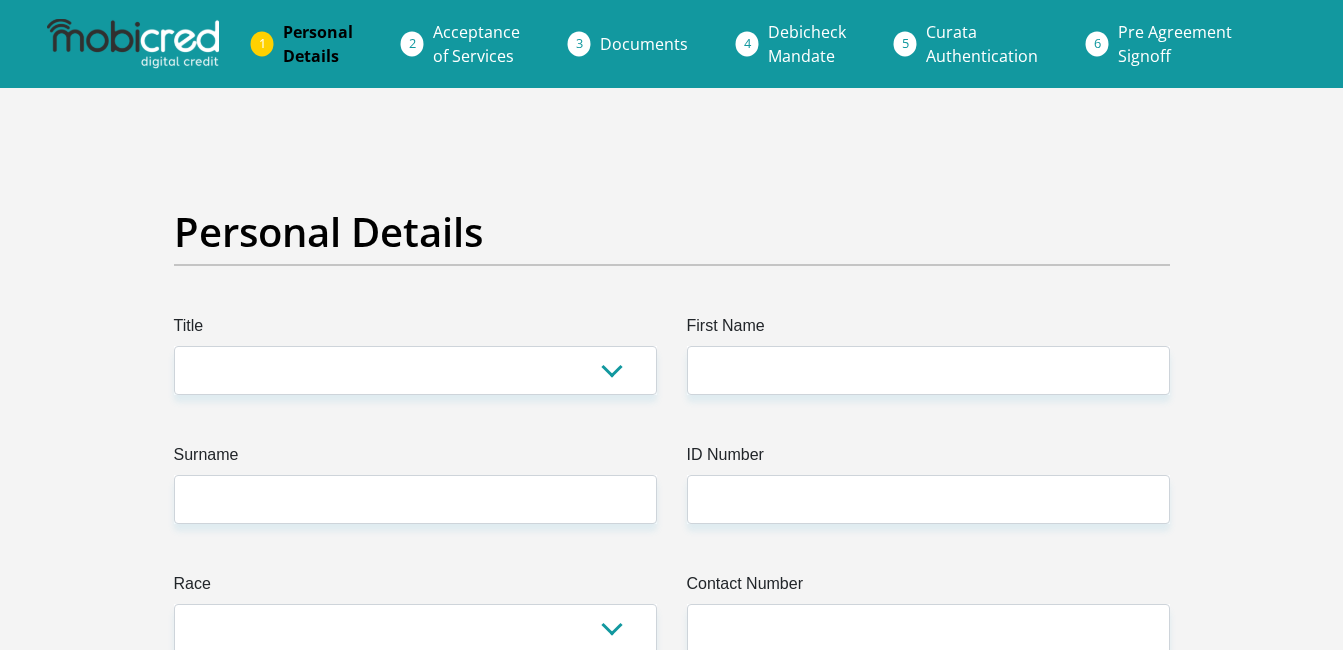 scroll, scrollTop: 0, scrollLeft: 0, axis: both 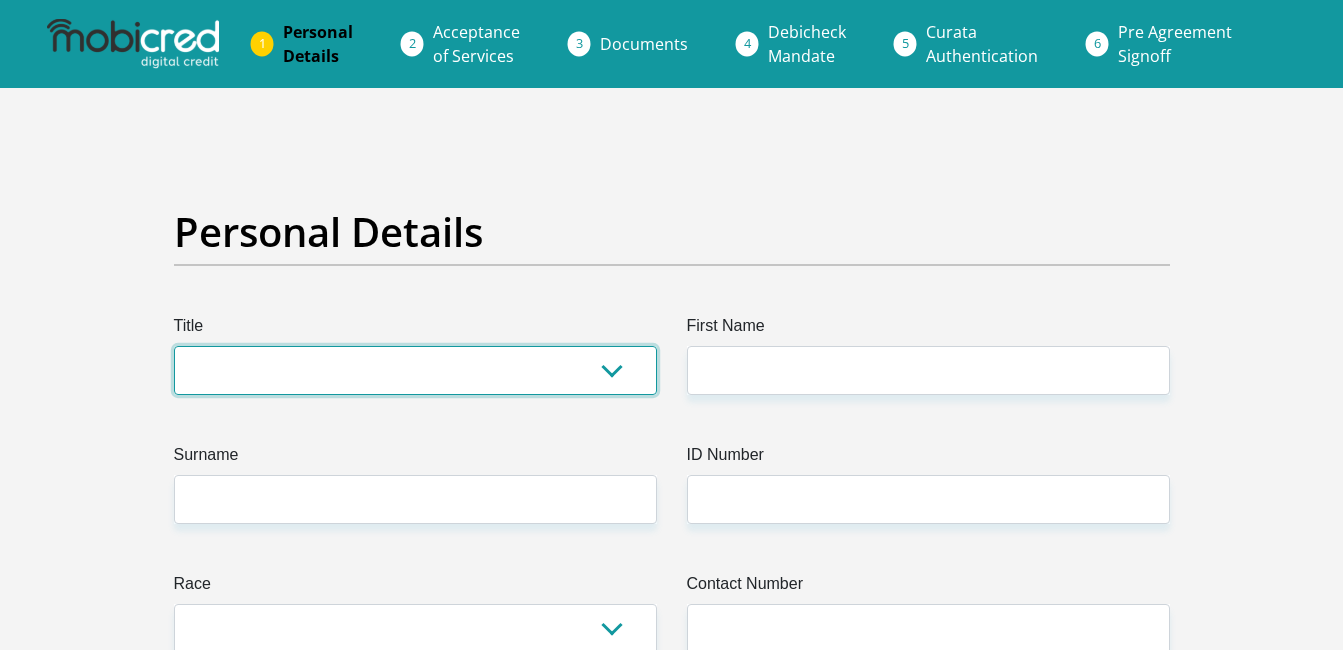click on "Mr
Ms
Mrs
Dr
Other" at bounding box center (415, 370) 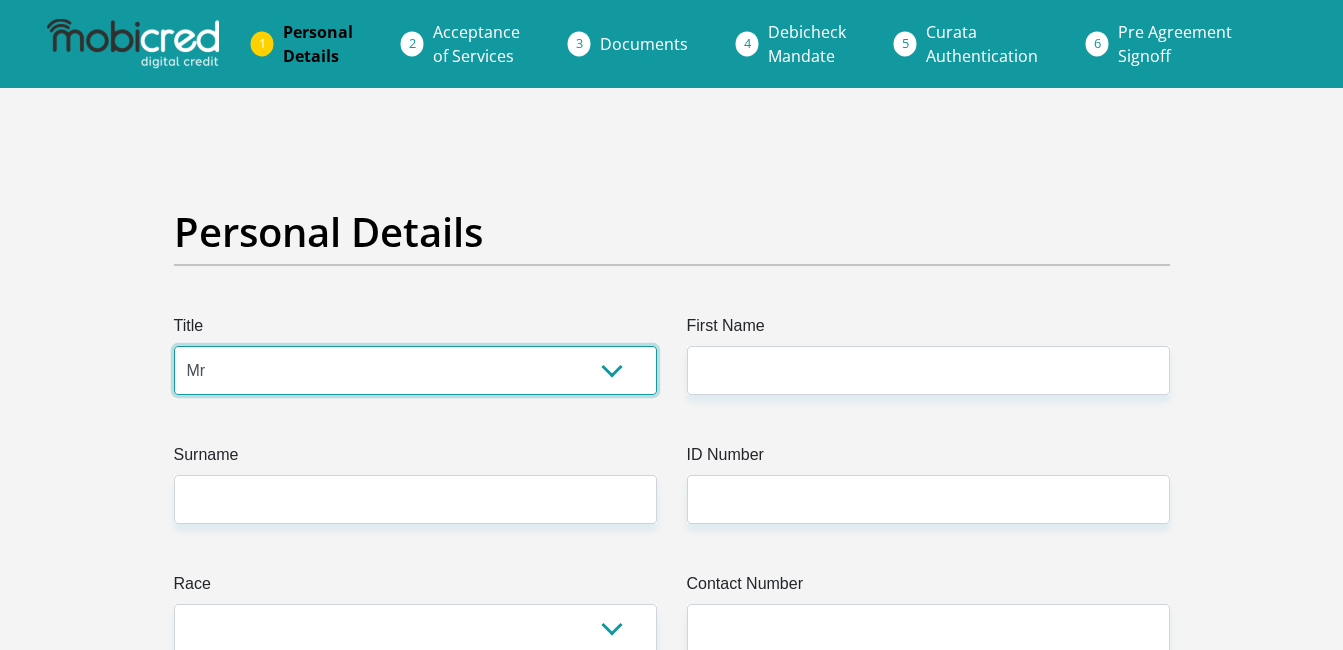 click on "Mr
Ms
Mrs
Dr
Other" at bounding box center (415, 370) 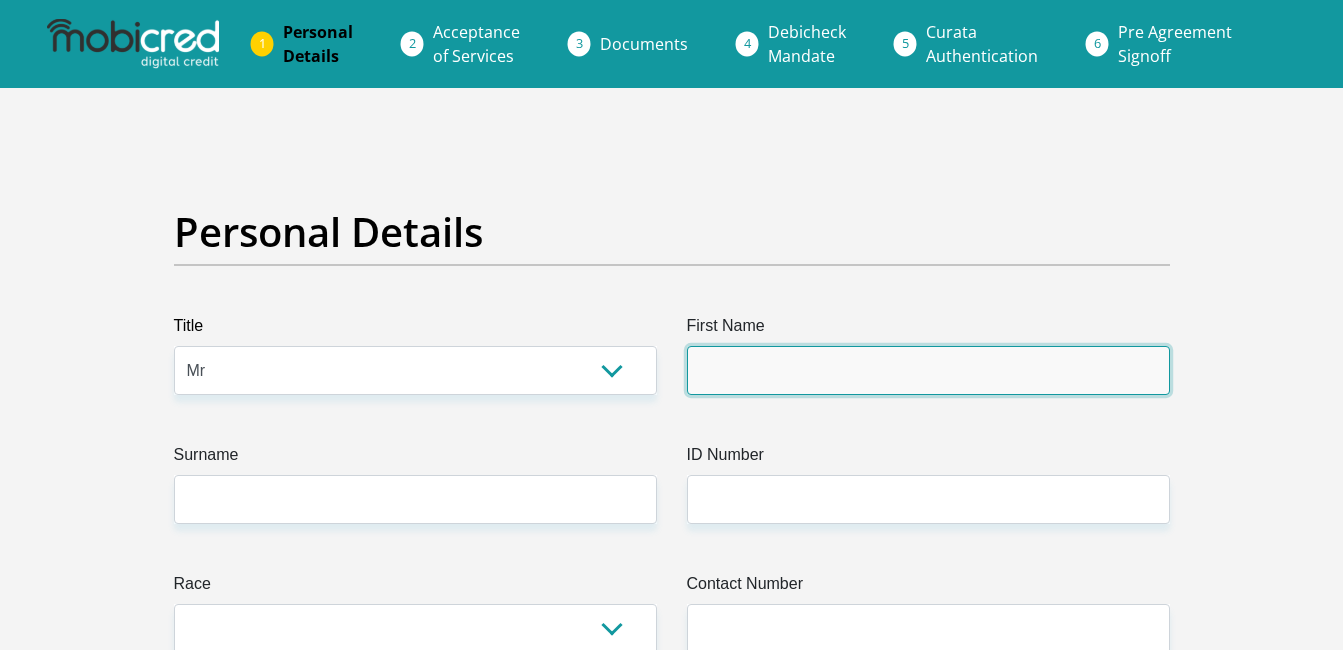 click on "First Name" at bounding box center [928, 370] 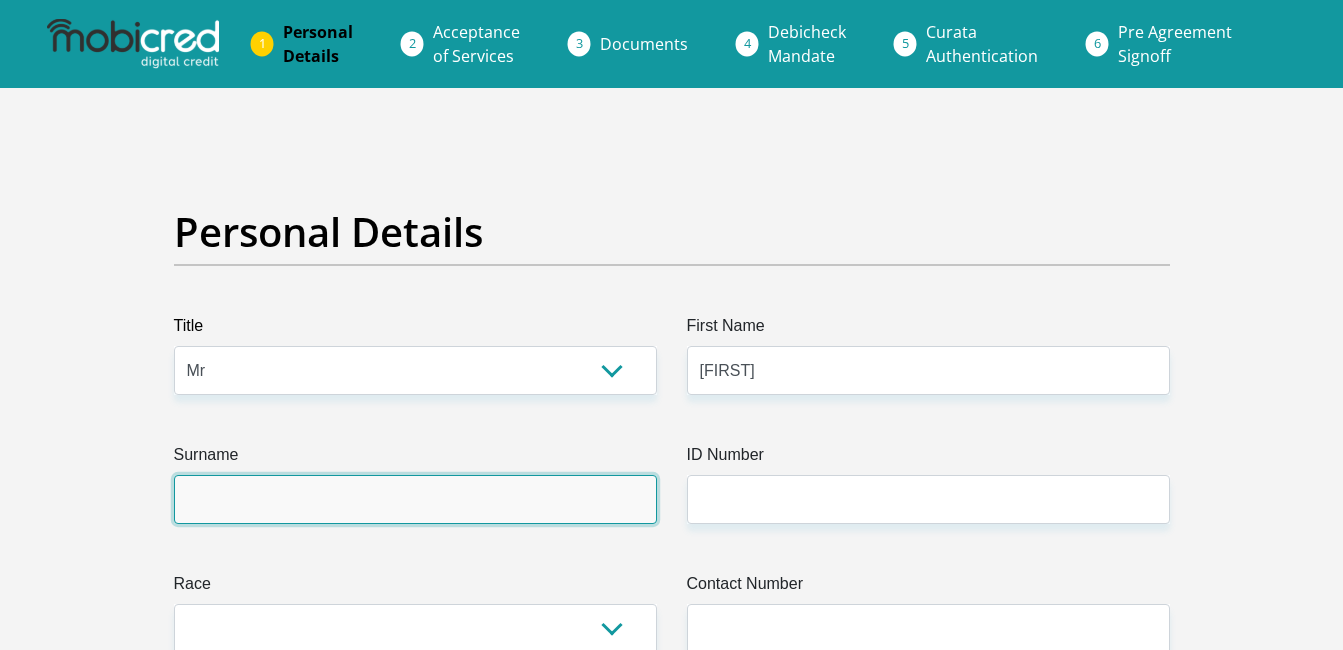 type on "[LAST]" 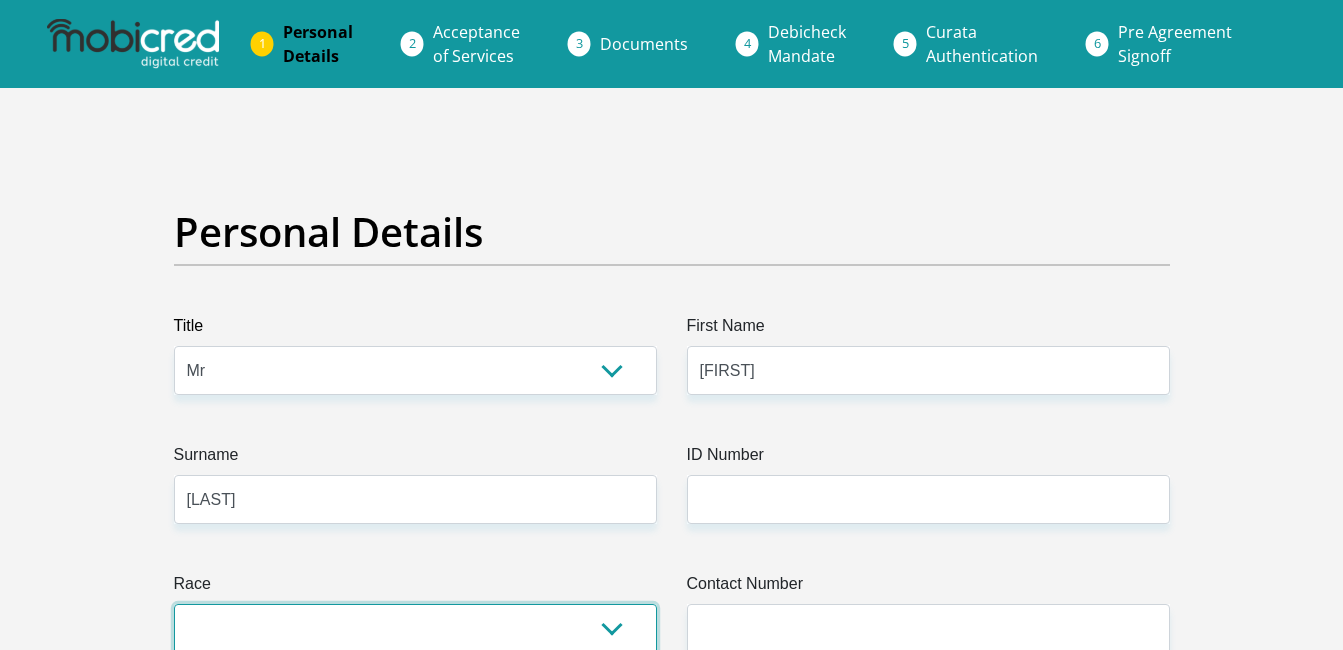 select on "1" 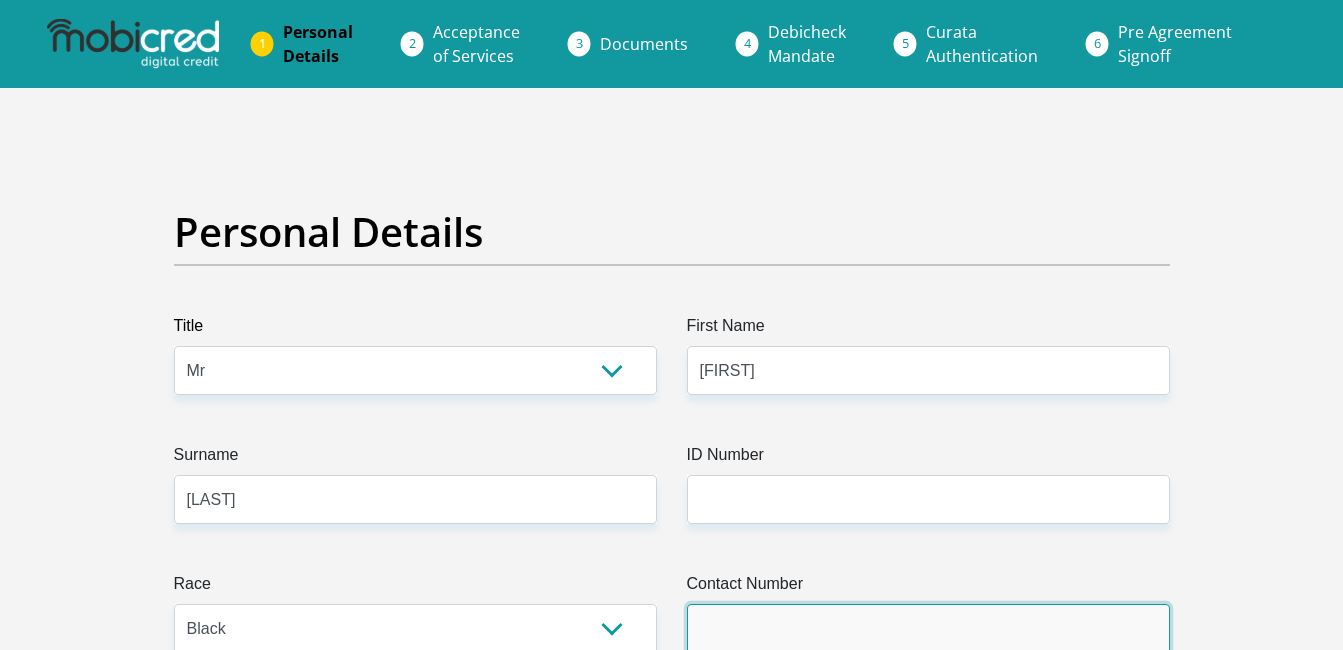 type on "[PHONE]" 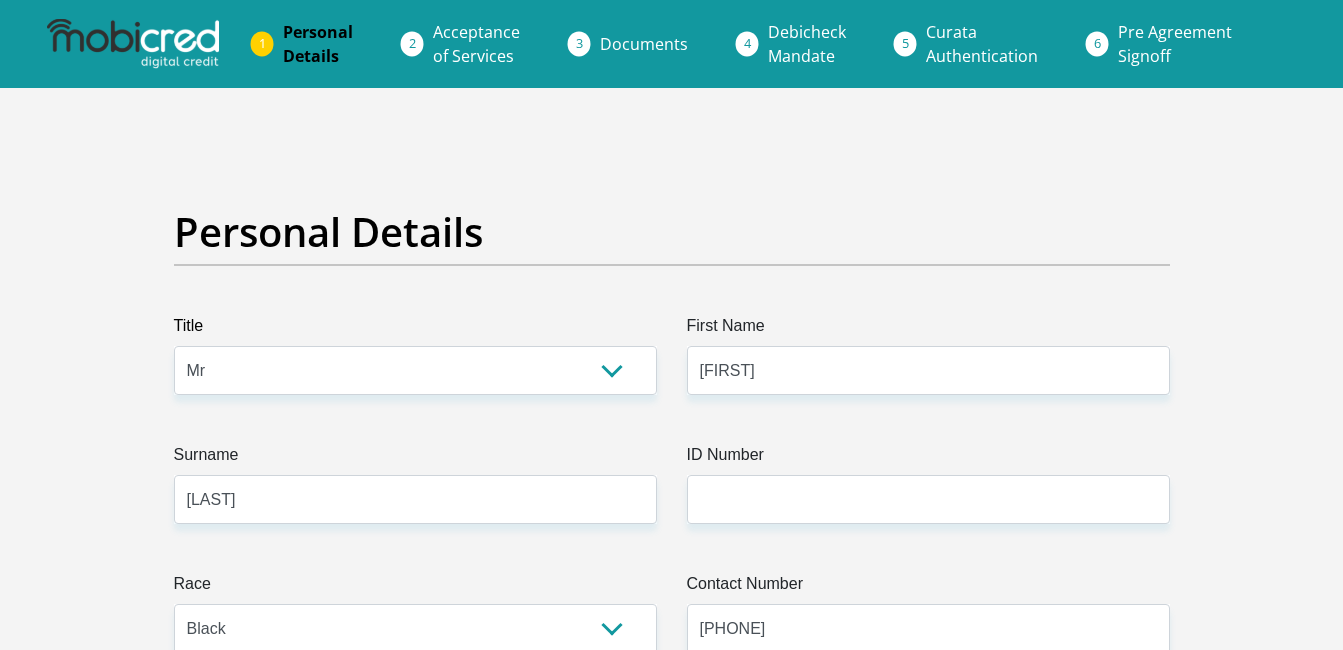 select on "ZAF" 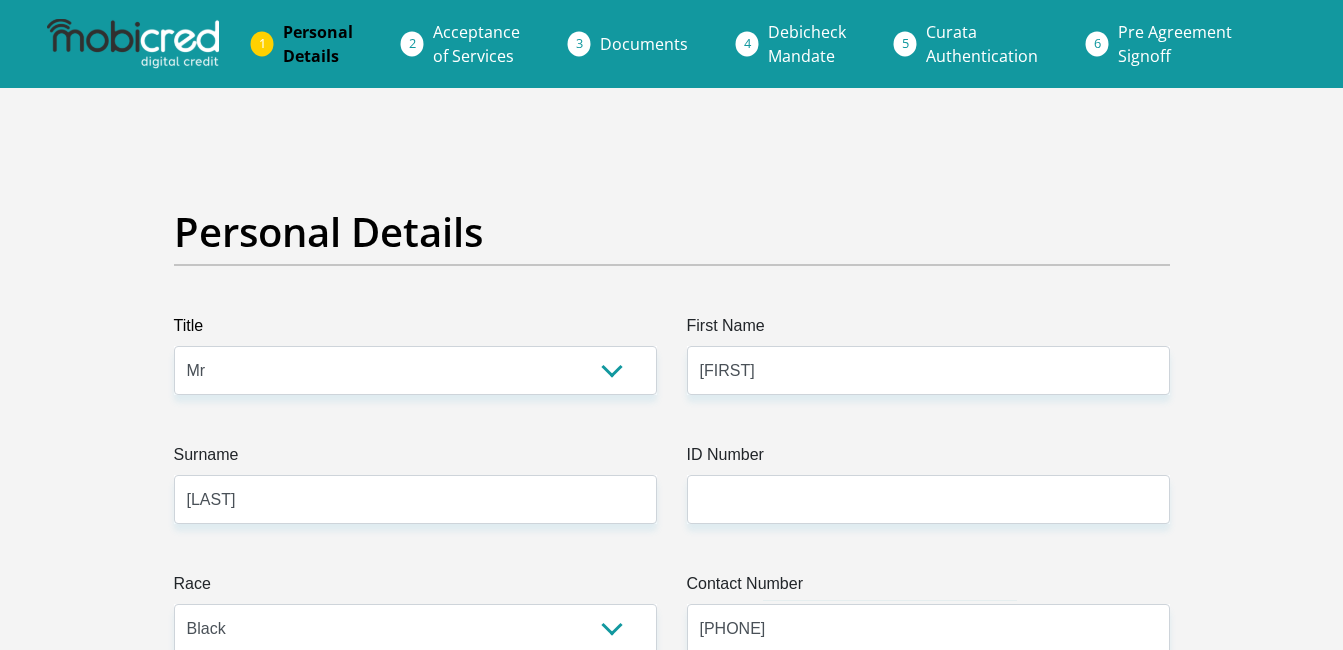 type on "4975 Block F4" 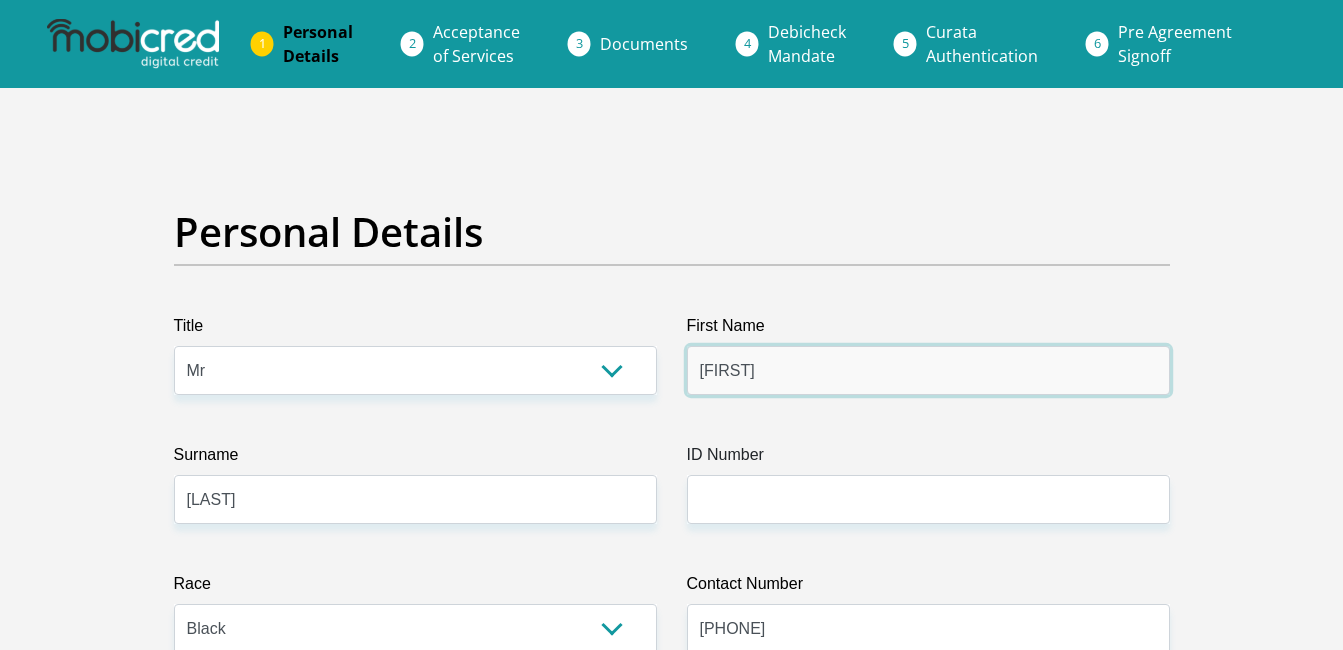 type on "CAPITEC BANK LIMITED" 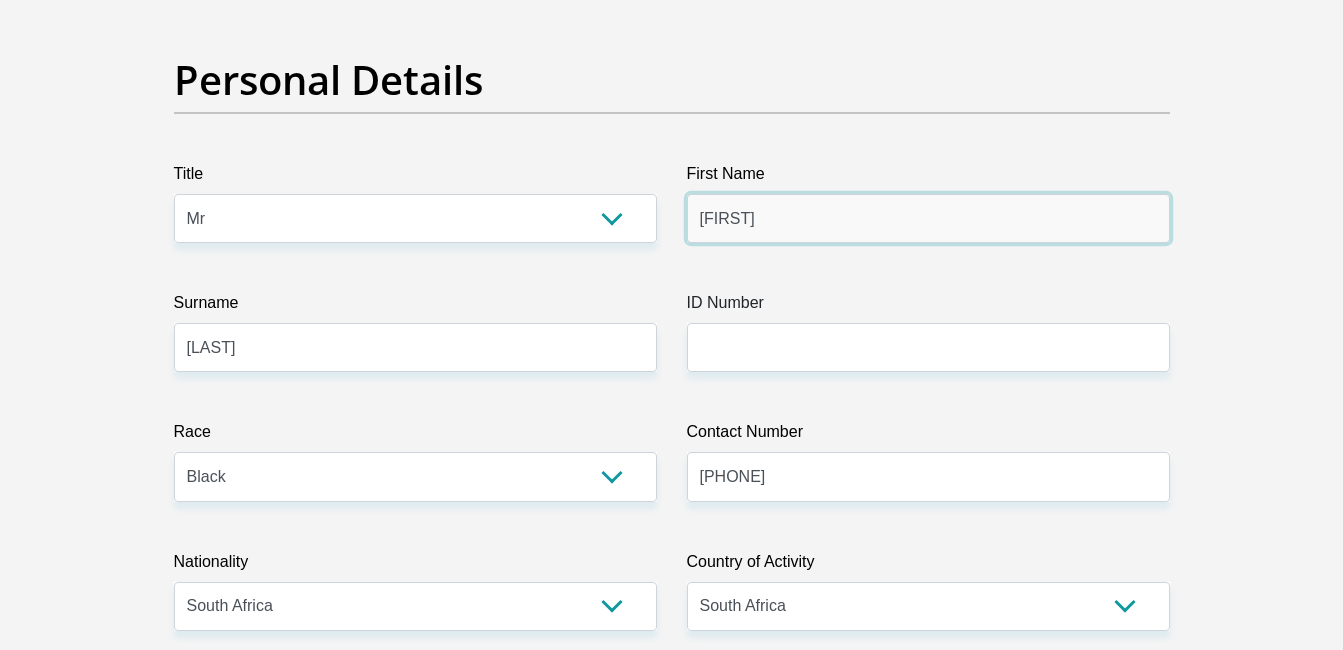scroll, scrollTop: 200, scrollLeft: 0, axis: vertical 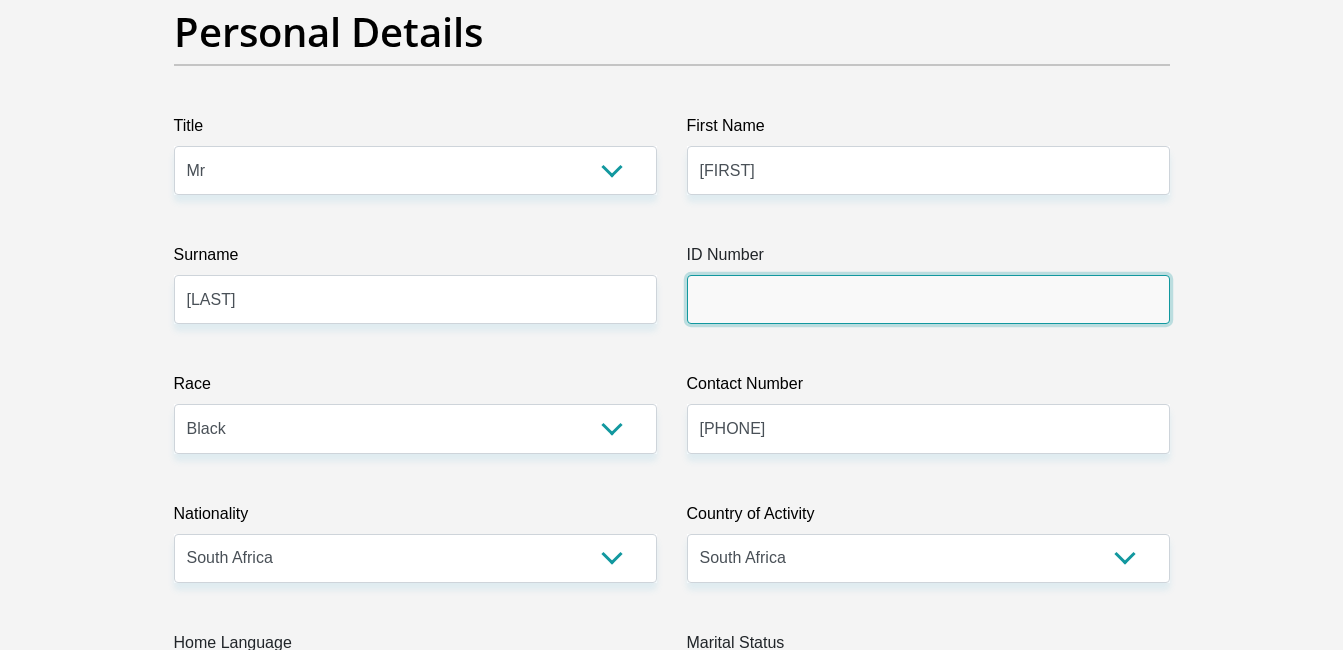 click on "ID Number" at bounding box center [928, 299] 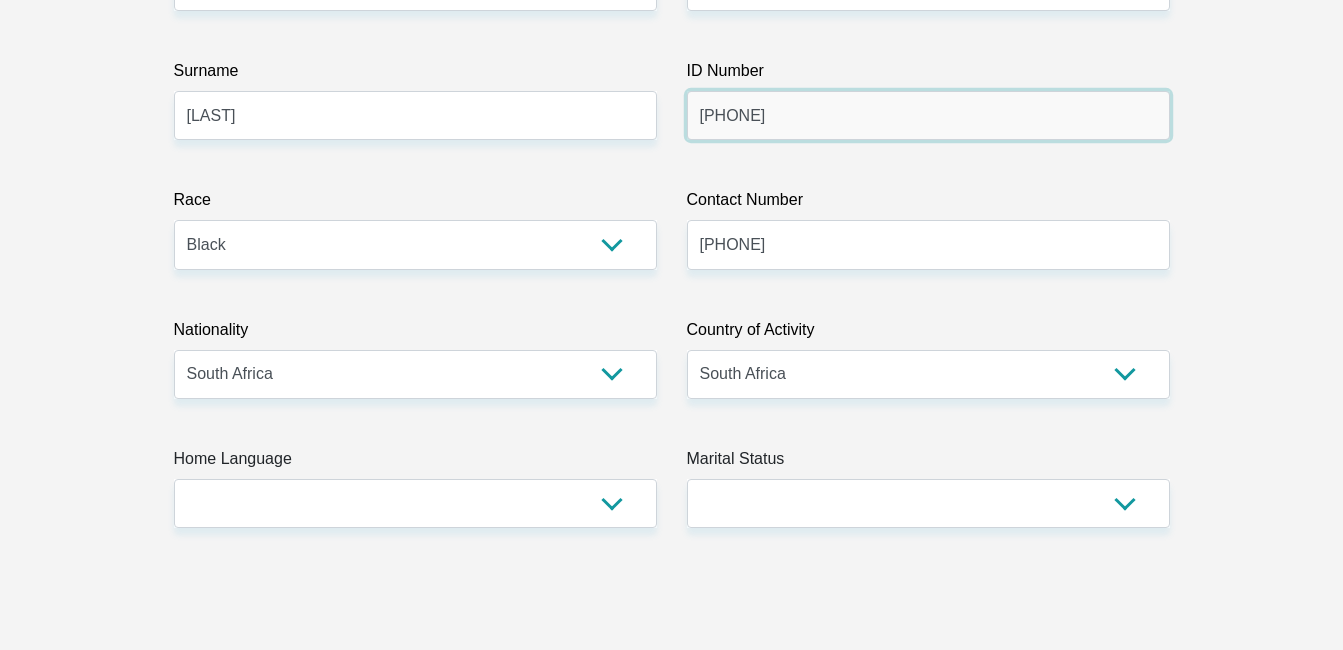 scroll, scrollTop: 400, scrollLeft: 0, axis: vertical 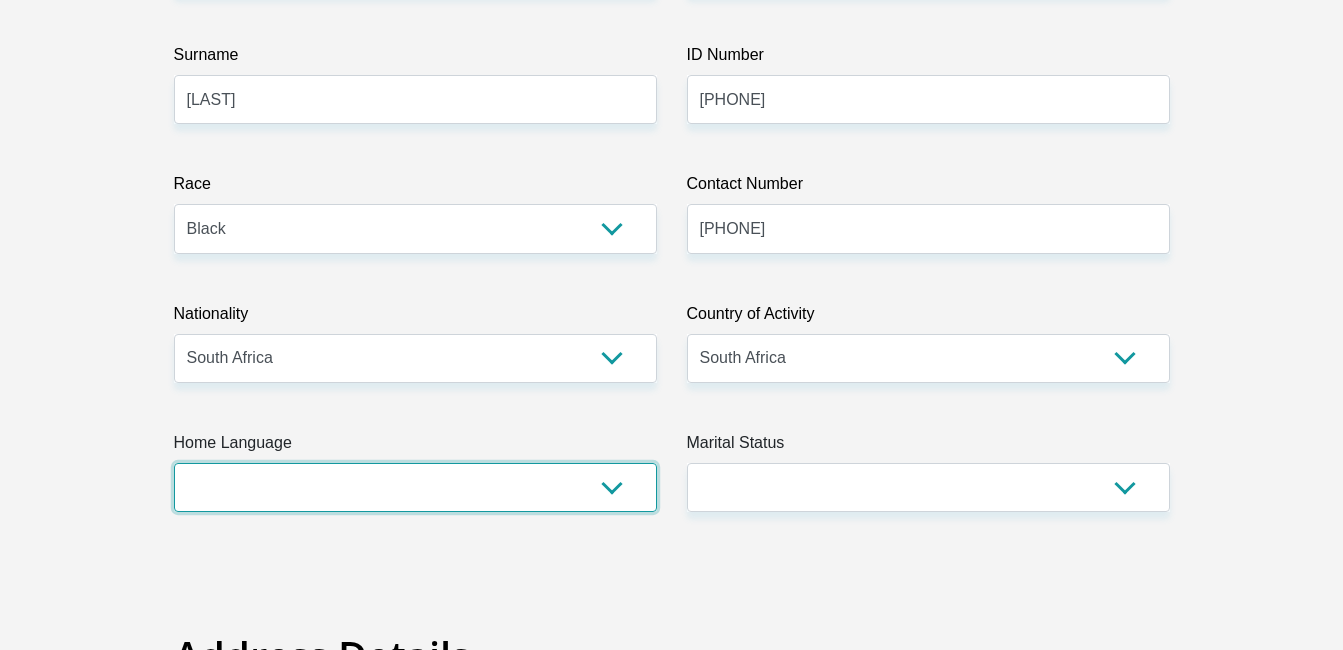 click on "Afrikaans
English
Sepedi
South Ndebele
Southern Sotho
Swati
Tsonga
Tswana
Venda
Xhosa
Zulu
Other" at bounding box center (415, 487) 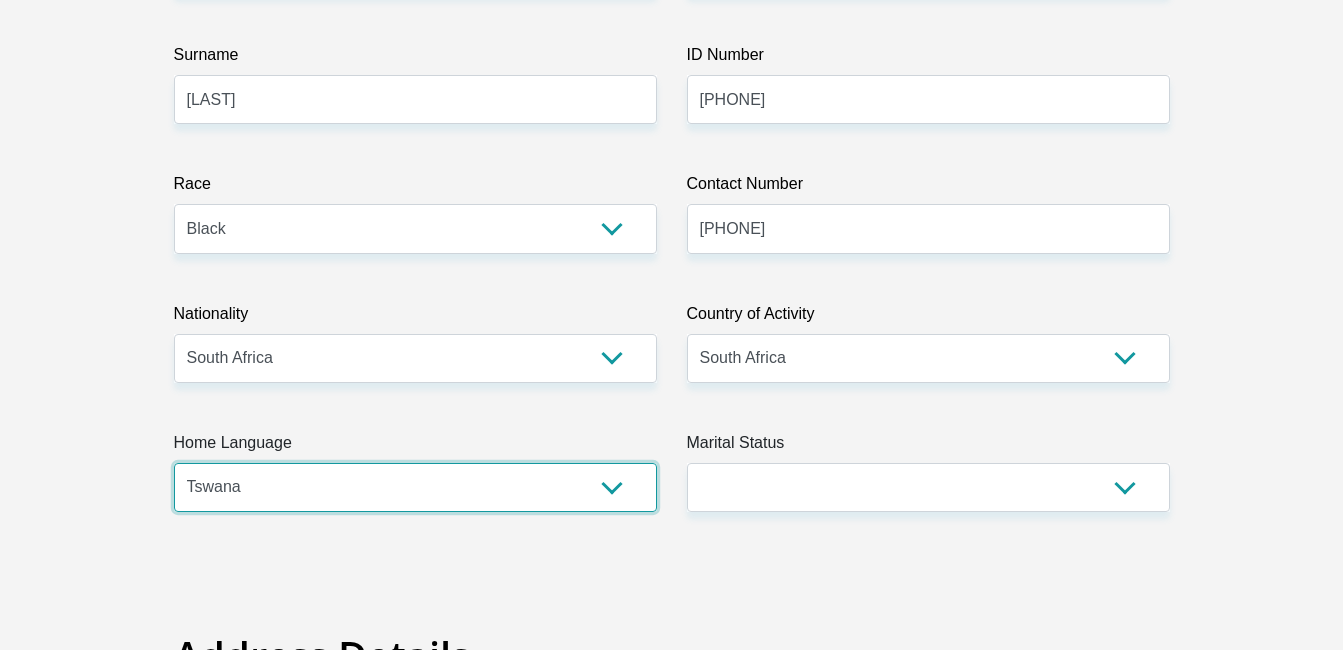 click on "Afrikaans
English
Sepedi
South Ndebele
Southern Sotho
Swati
Tsonga
Tswana
Venda
Xhosa
Zulu
Other" at bounding box center (415, 487) 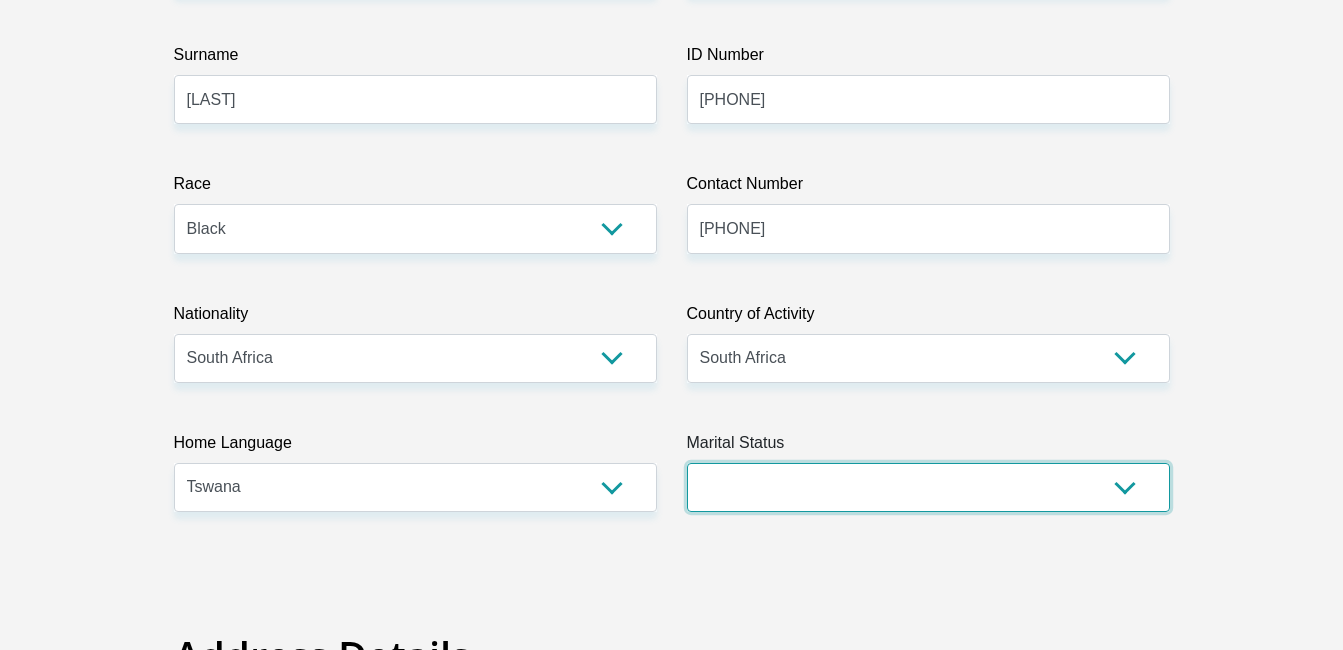 click on "Married ANC
Single
Divorced
Widowed
Married COP or Customary Law" at bounding box center (928, 487) 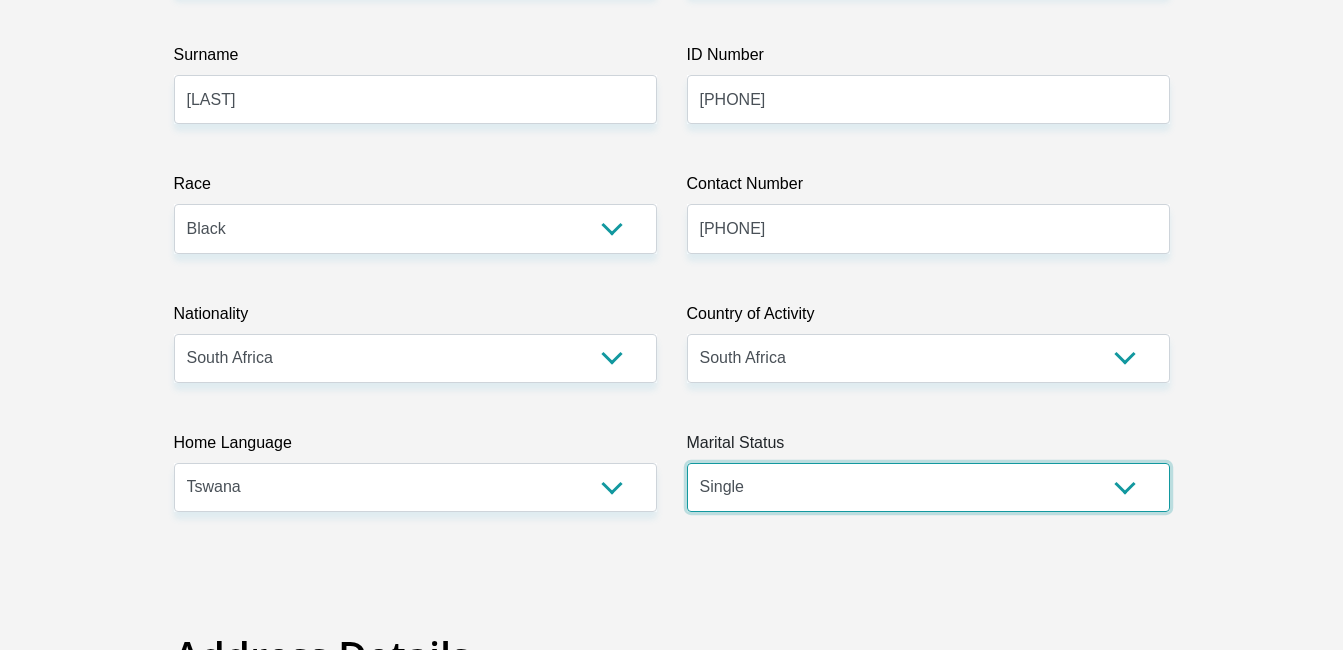 click on "Married ANC
Single
Divorced
Widowed
Married COP or Customary Law" at bounding box center (928, 487) 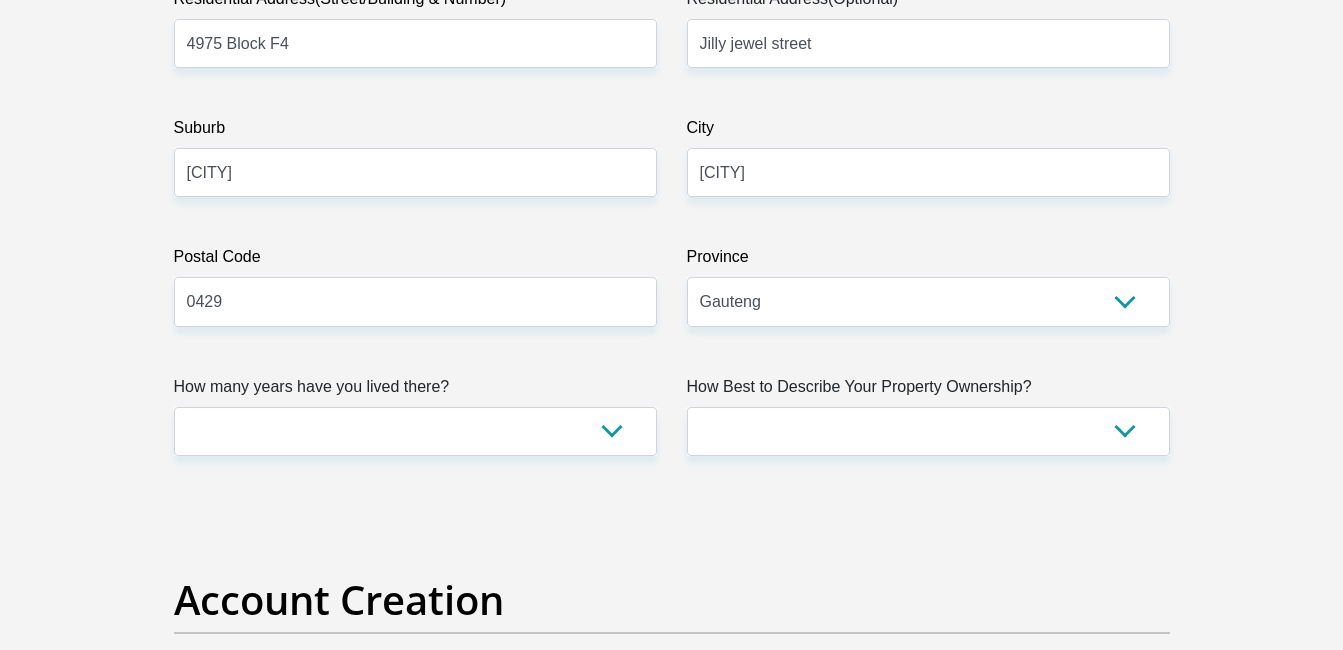scroll, scrollTop: 1200, scrollLeft: 0, axis: vertical 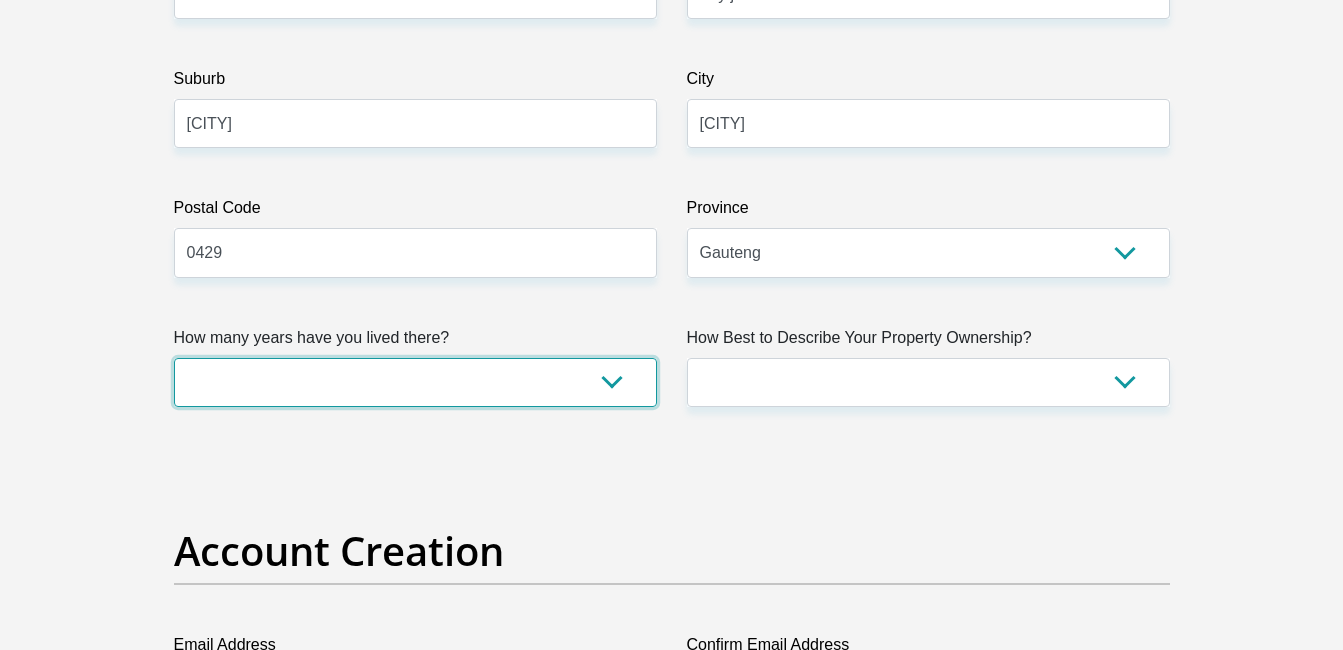 click on "less than 1 year
1-3 years
3-5 years
5+ years" at bounding box center (415, 382) 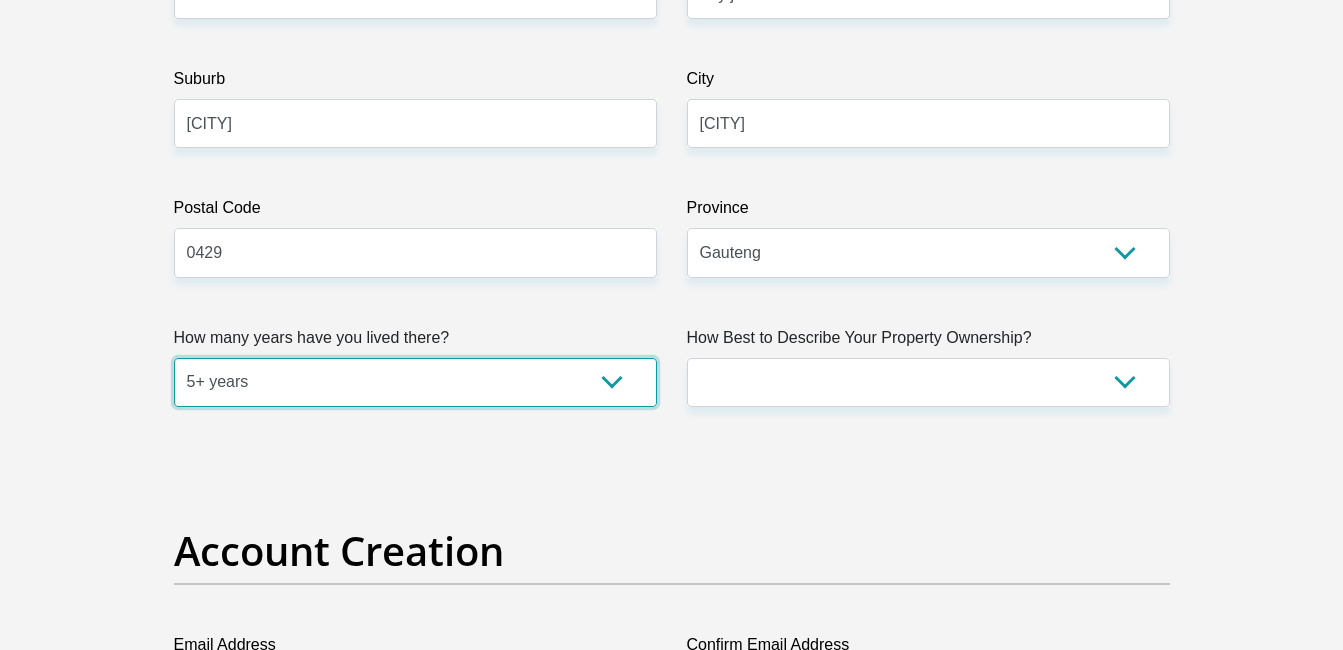 click on "less than 1 year
1-3 years
3-5 years
5+ years" at bounding box center [415, 382] 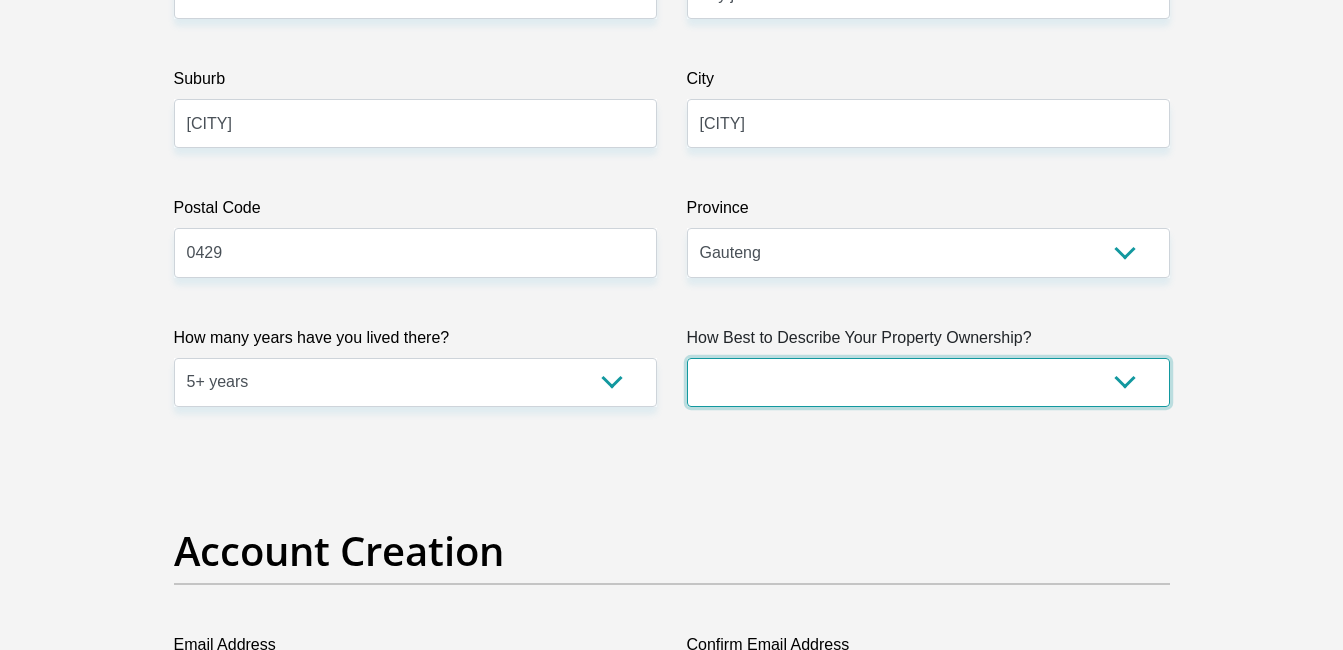 click on "Owned
Rented
Family Owned
Company Dwelling" at bounding box center (928, 382) 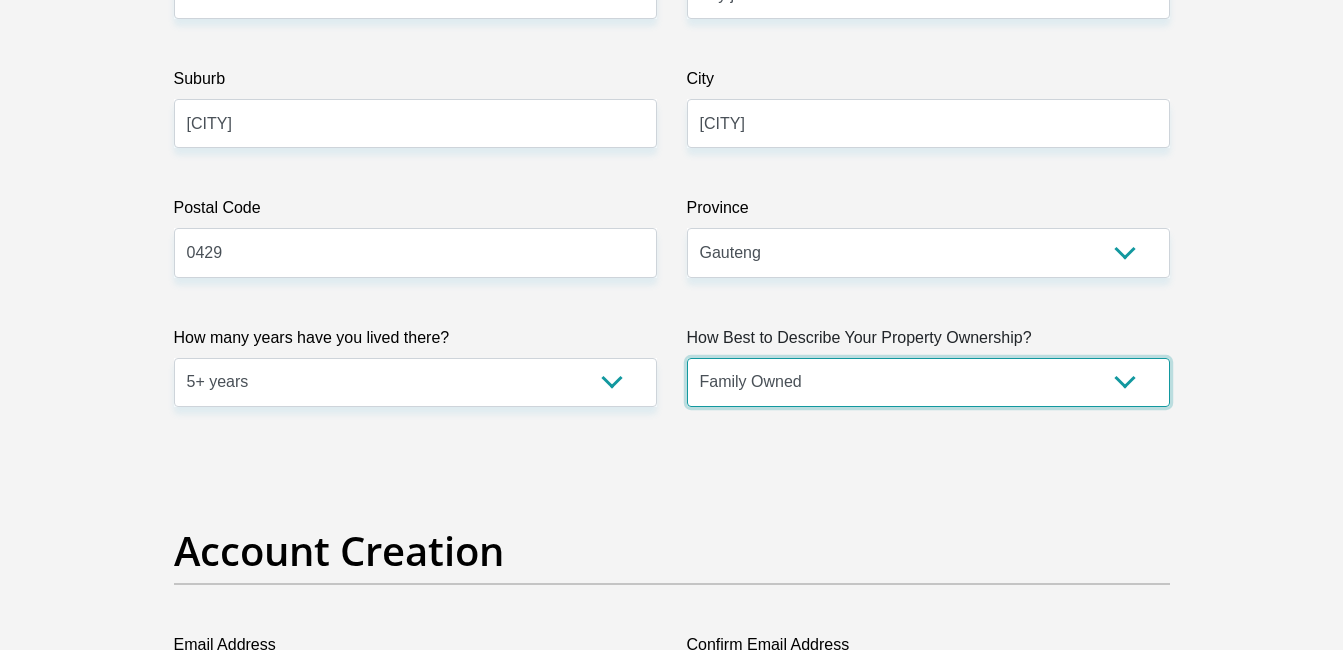 click on "Owned
Rented
Family Owned
Company Dwelling" at bounding box center [928, 382] 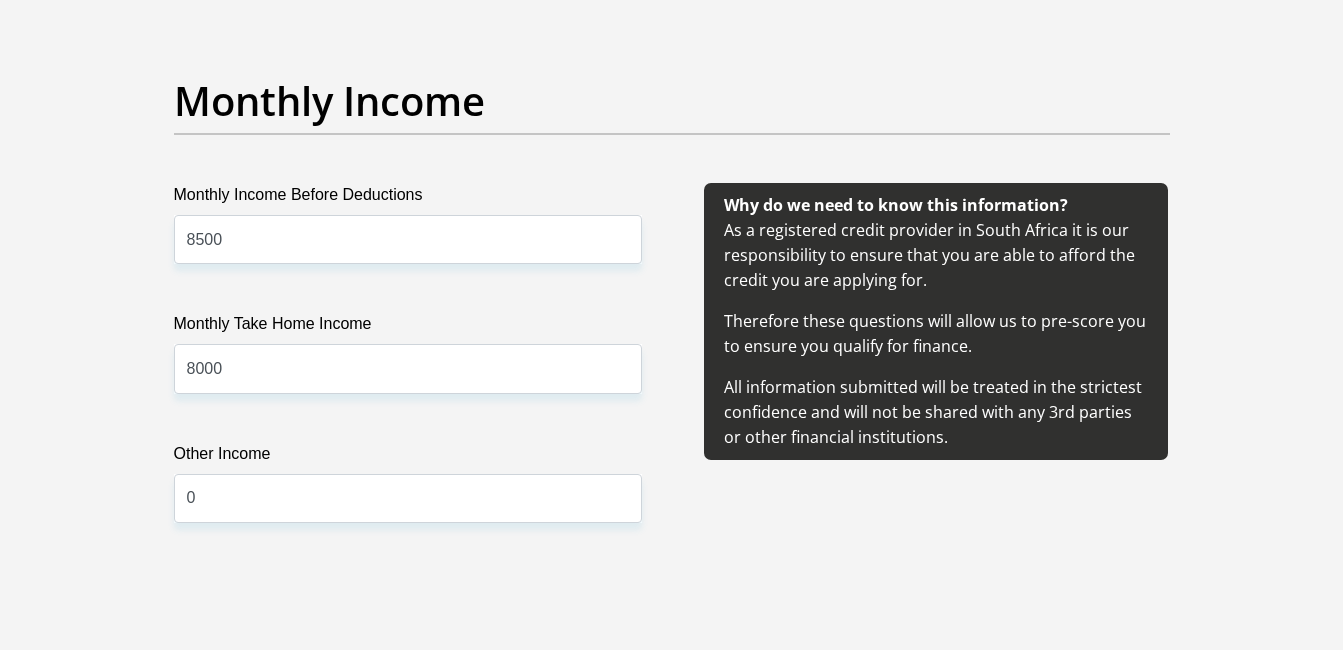 scroll, scrollTop: 2300, scrollLeft: 0, axis: vertical 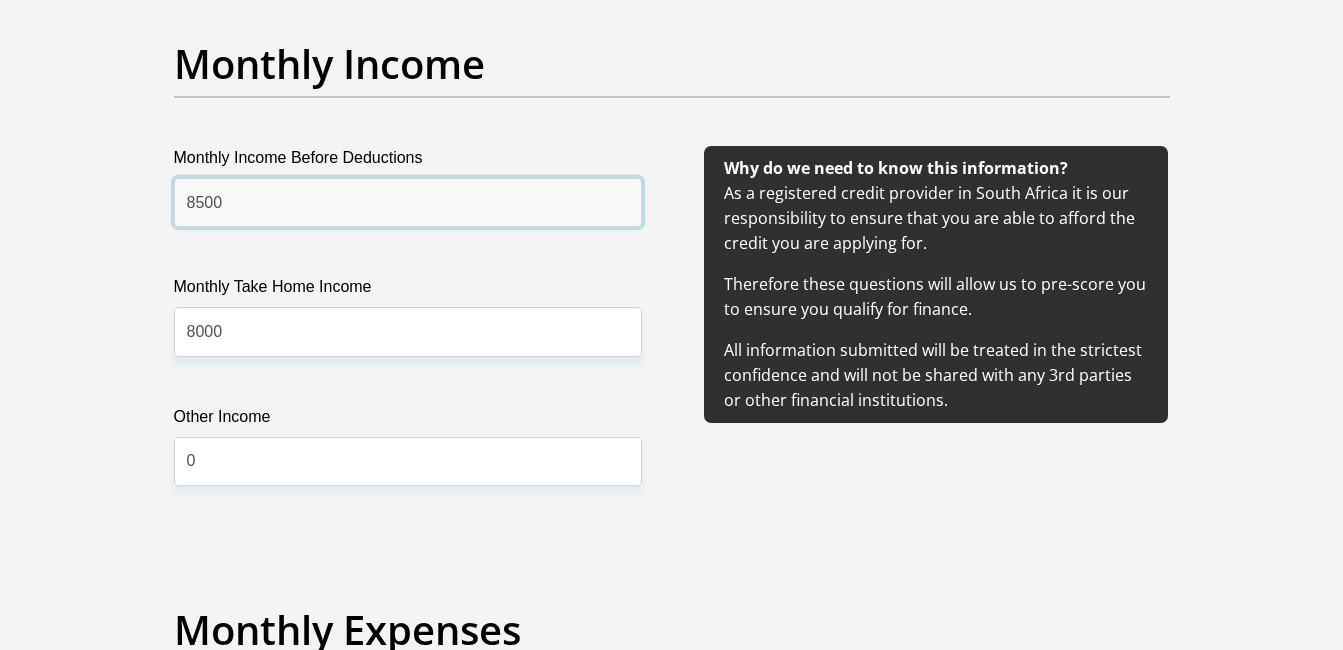 click on "8500" at bounding box center (408, 202) 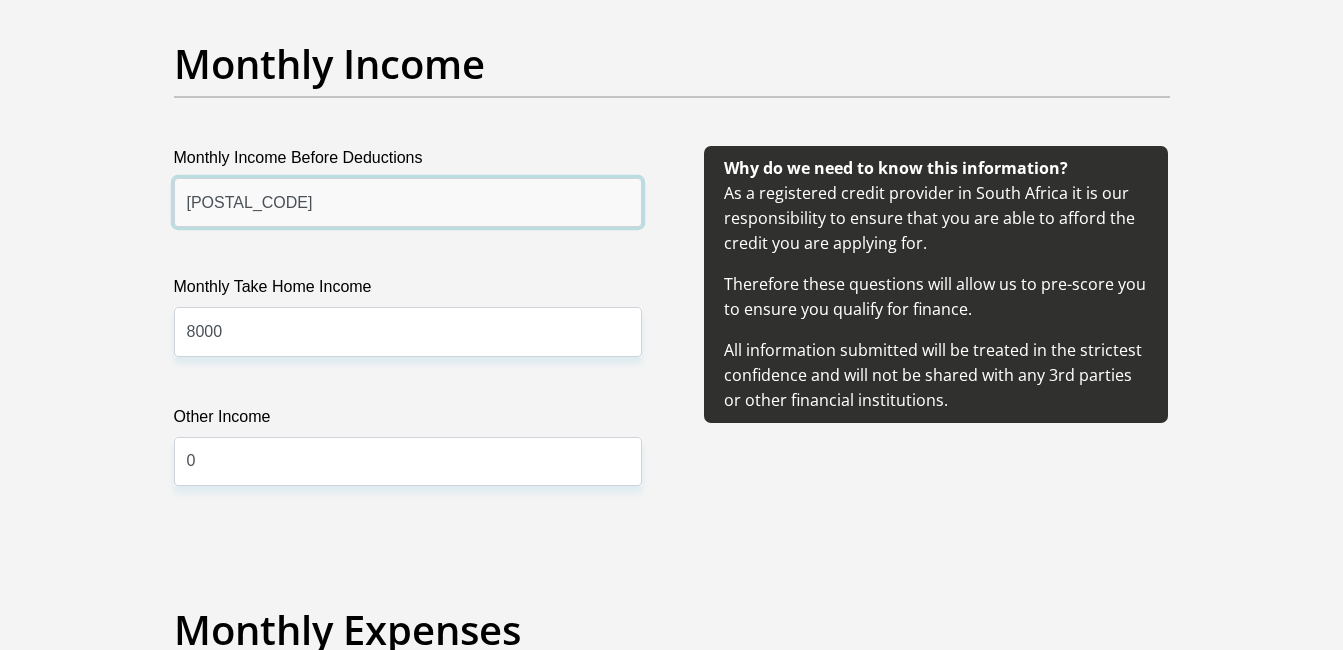 type on "8500" 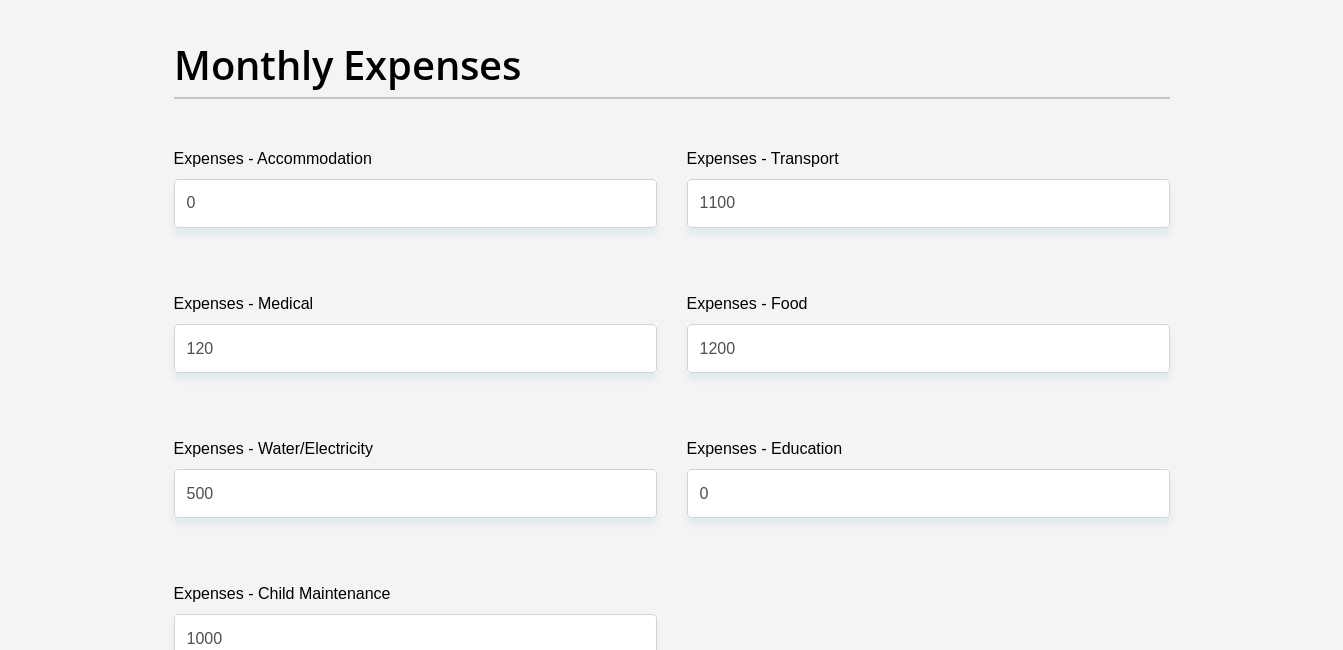scroll, scrollTop: 2900, scrollLeft: 0, axis: vertical 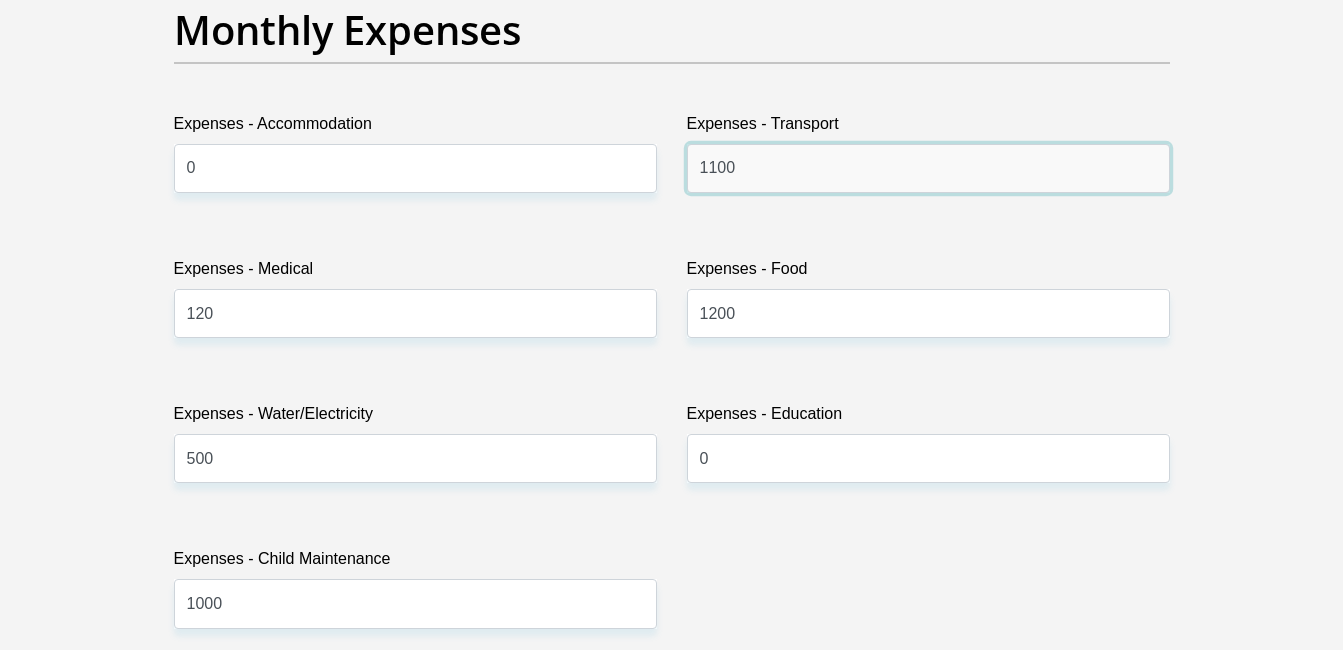 click on "1100" at bounding box center [928, 168] 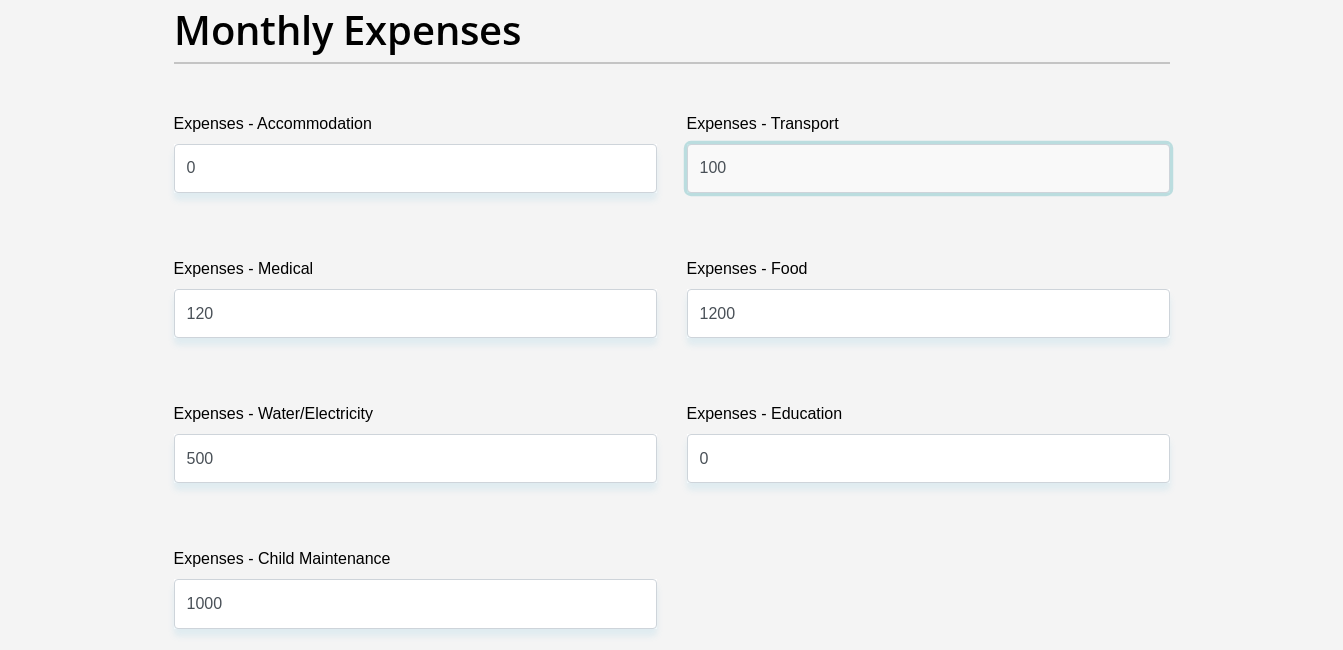 click on "100" at bounding box center [928, 168] 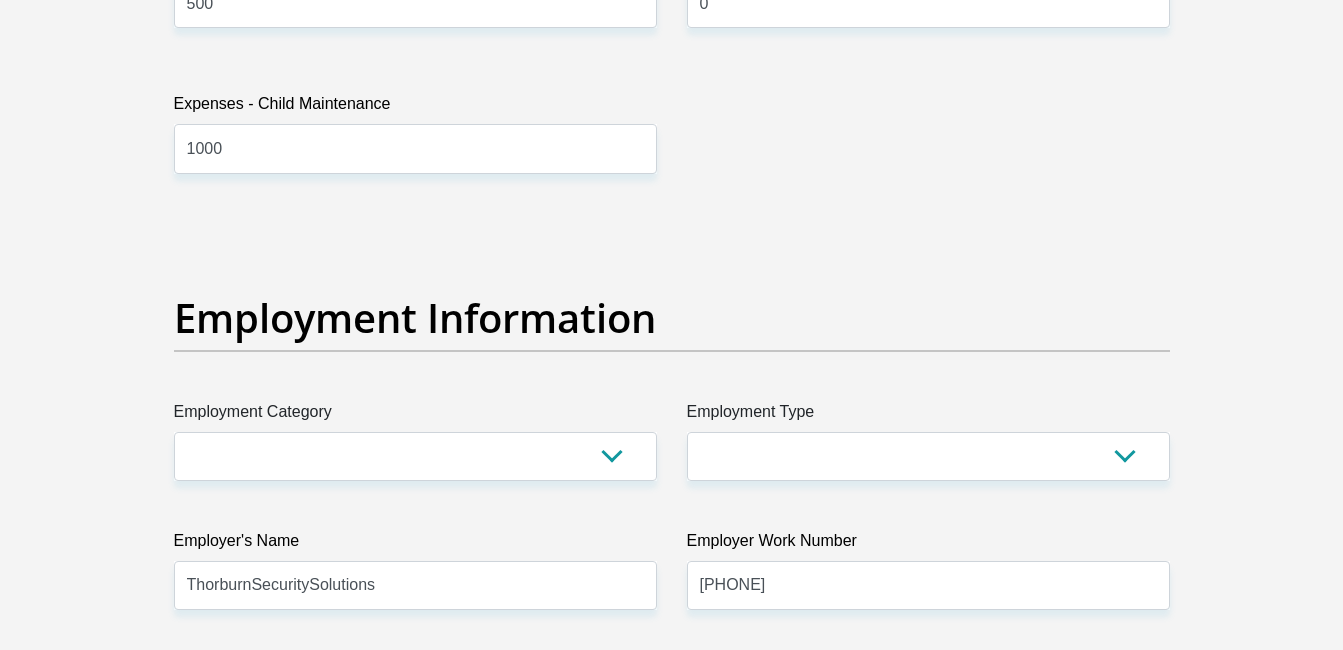 scroll, scrollTop: 3400, scrollLeft: 0, axis: vertical 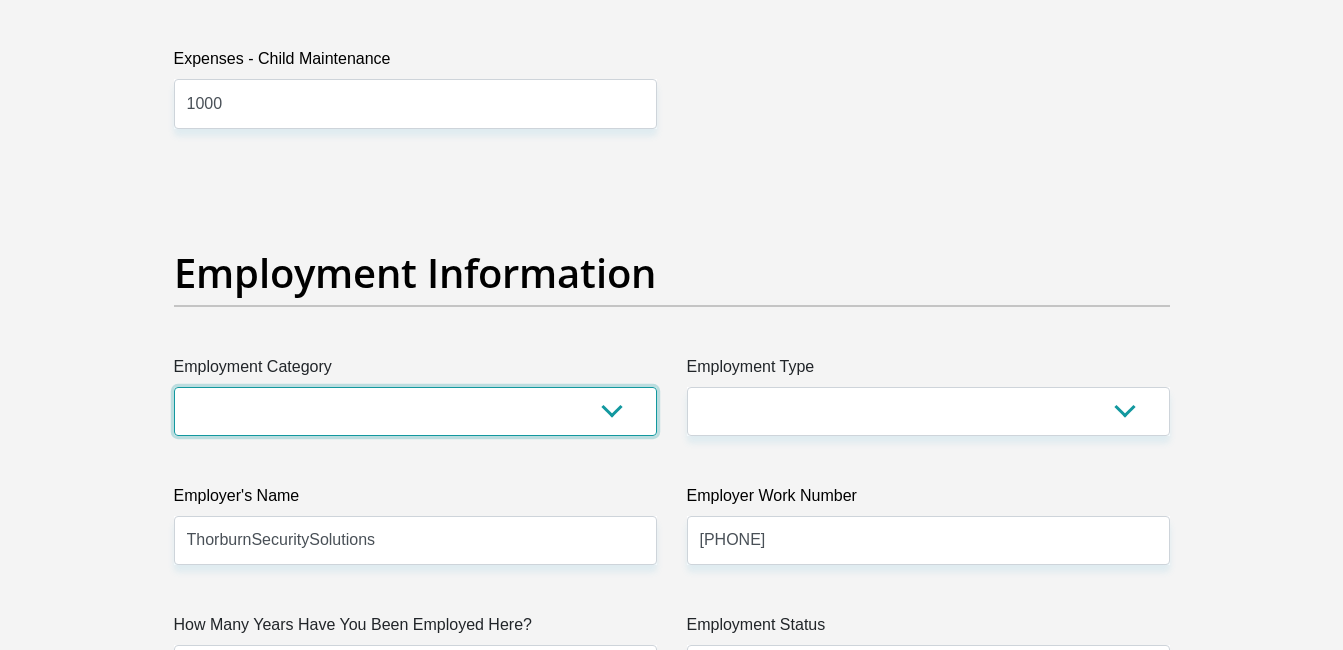click on "AGRICULTURE
ALCOHOL & TOBACCO
CONSTRUCTION MATERIALS
METALLURGY
EQUIPMENT FOR RENEWABLE ENERGY
SPECIALIZED CONTRACTORS
CAR
GAMING (INCL. INTERNET
OTHER WHOLESALE
UNLICENSED PHARMACEUTICALS
CURRENCY EXCHANGE HOUSES
OTHER FINANCIAL INSTITUTIONS & INSURANCE
REAL ESTATE AGENTS
OIL & GAS
OTHER MATERIALS (E.G. IRON ORE)
PRECIOUS STONES & PRECIOUS METALS
POLITICAL ORGANIZATIONS
RELIGIOUS ORGANIZATIONS(NOT SECTS)
ACTI. HAVING BUSINESS DEAL WITH PUBLIC ADMINISTRATION
LAUNDROMATS" at bounding box center [415, 411] 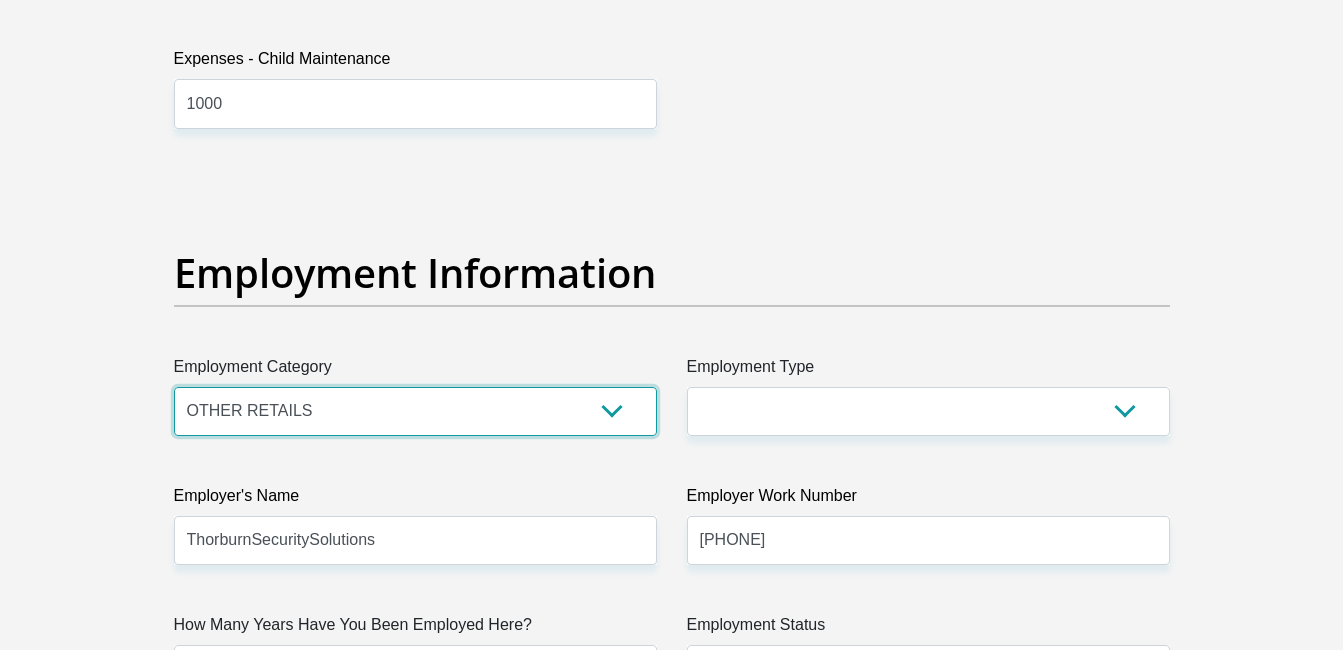 click on "AGRICULTURE
ALCOHOL & TOBACCO
CONSTRUCTION MATERIALS
METALLURGY
EQUIPMENT FOR RENEWABLE ENERGY
SPECIALIZED CONTRACTORS
CAR
GAMING (INCL. INTERNET
OTHER WHOLESALE
UNLICENSED PHARMACEUTICALS
CURRENCY EXCHANGE HOUSES
OTHER FINANCIAL INSTITUTIONS & INSURANCE
REAL ESTATE AGENTS
OIL & GAS
OTHER MATERIALS (E.G. IRON ORE)
PRECIOUS STONES & PRECIOUS METALS
POLITICAL ORGANIZATIONS
RELIGIOUS ORGANIZATIONS(NOT SECTS)
ACTI. HAVING BUSINESS DEAL WITH PUBLIC ADMINISTRATION
LAUNDROMATS" at bounding box center (415, 411) 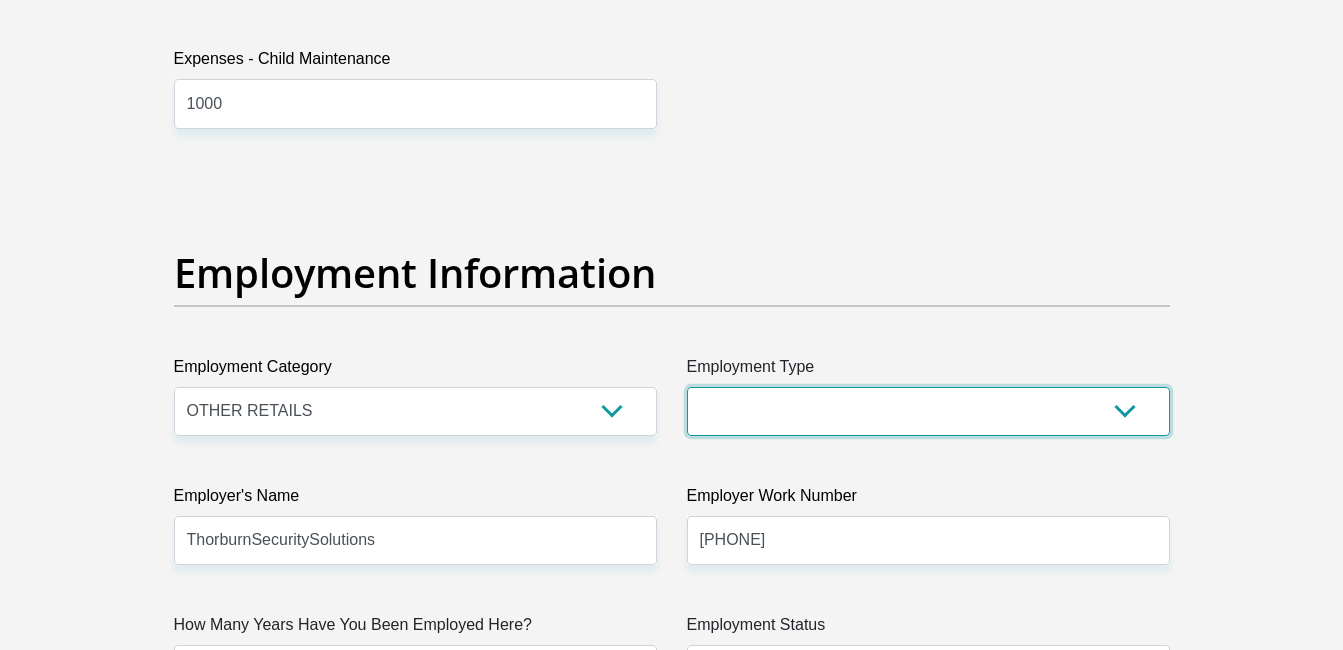click on "College/Lecturer
Craft Seller
Creative
Driver
Executive
Farmer
Forces - Non Commissioned
Forces - Officer
Hawker
Housewife
Labourer
Licenced Professional
Manager
Miner
Non Licenced Professional
Office Staff/Clerk
Outside Worker
Pensioner
Permanent Teacher
Production/Manufacturing
Sales
Self-Employed
Semi-Professional Worker
Service Industry  Social Worker  Student" at bounding box center (928, 411) 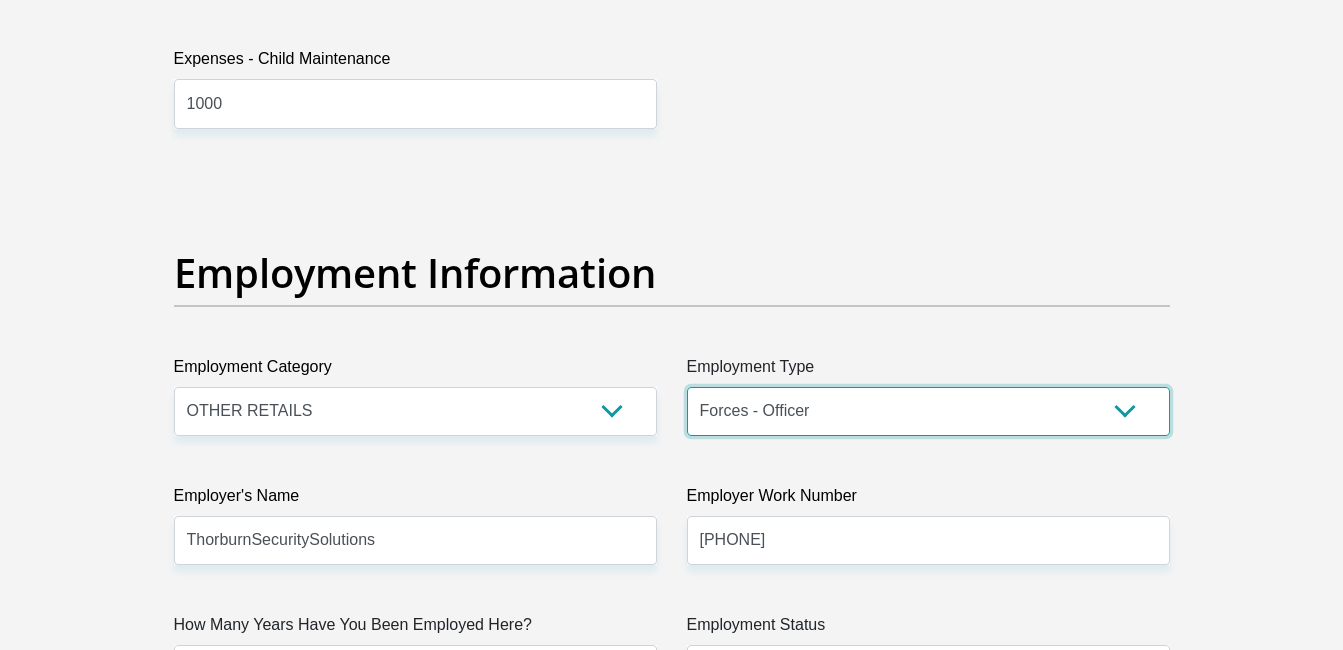 click on "College/Lecturer
Craft Seller
Creative
Driver
Executive
Farmer
Forces - Non Commissioned
Forces - Officer
Hawker
Housewife
Labourer
Licenced Professional
Manager
Miner
Non Licenced Professional
Office Staff/Clerk
Outside Worker
Pensioner
Permanent Teacher
Production/Manufacturing
Sales
Self-Employed
Semi-Professional Worker
Service Industry  Social Worker  Student" at bounding box center [928, 411] 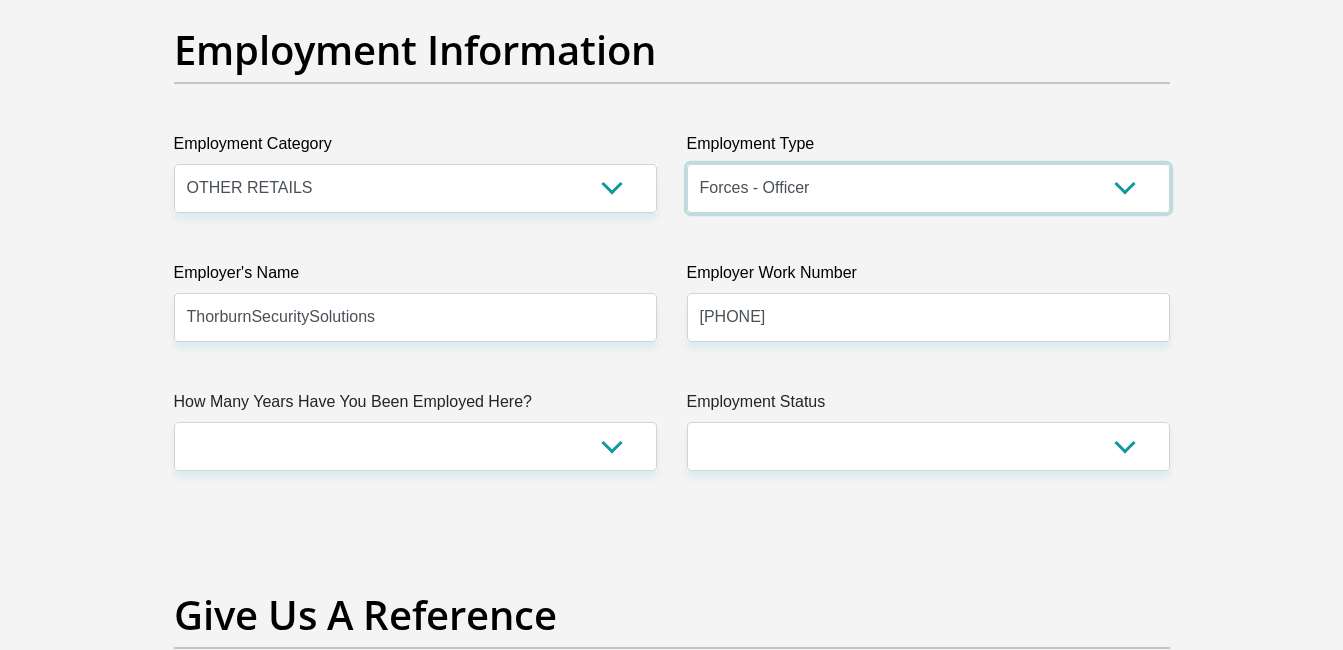 scroll, scrollTop: 3700, scrollLeft: 0, axis: vertical 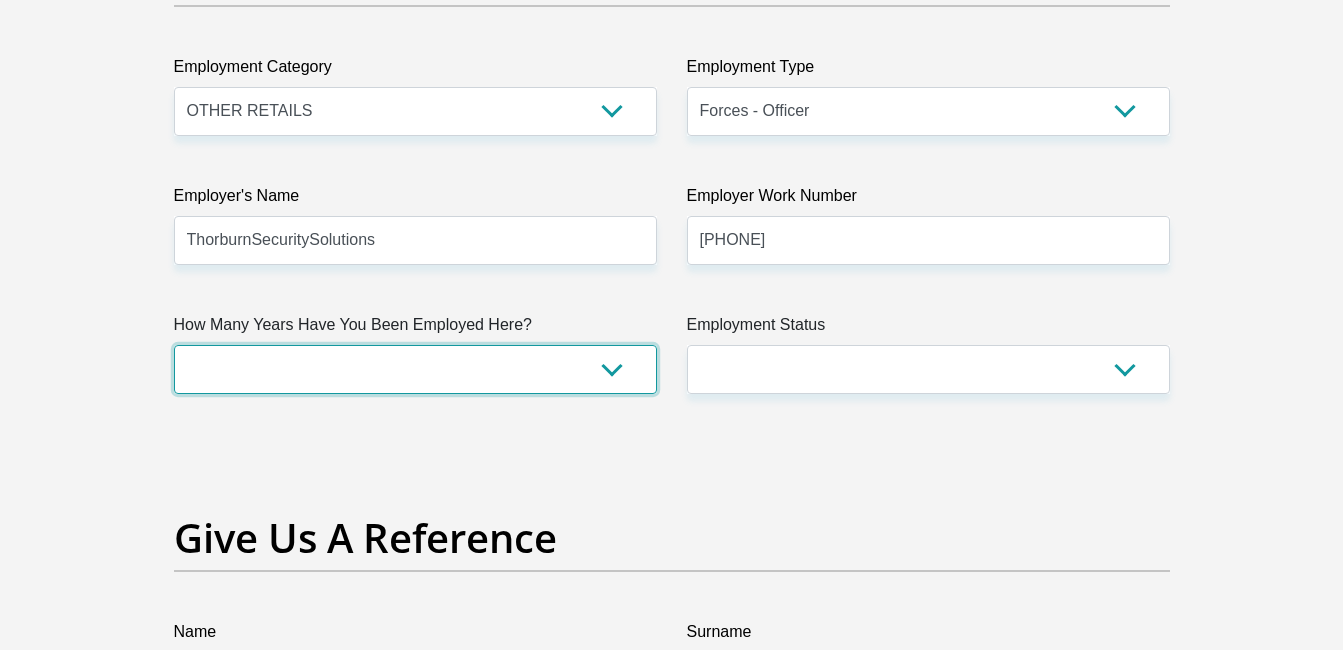 click on "less than 1 year
1-3 years
3-5 years
5+ years" at bounding box center (415, 369) 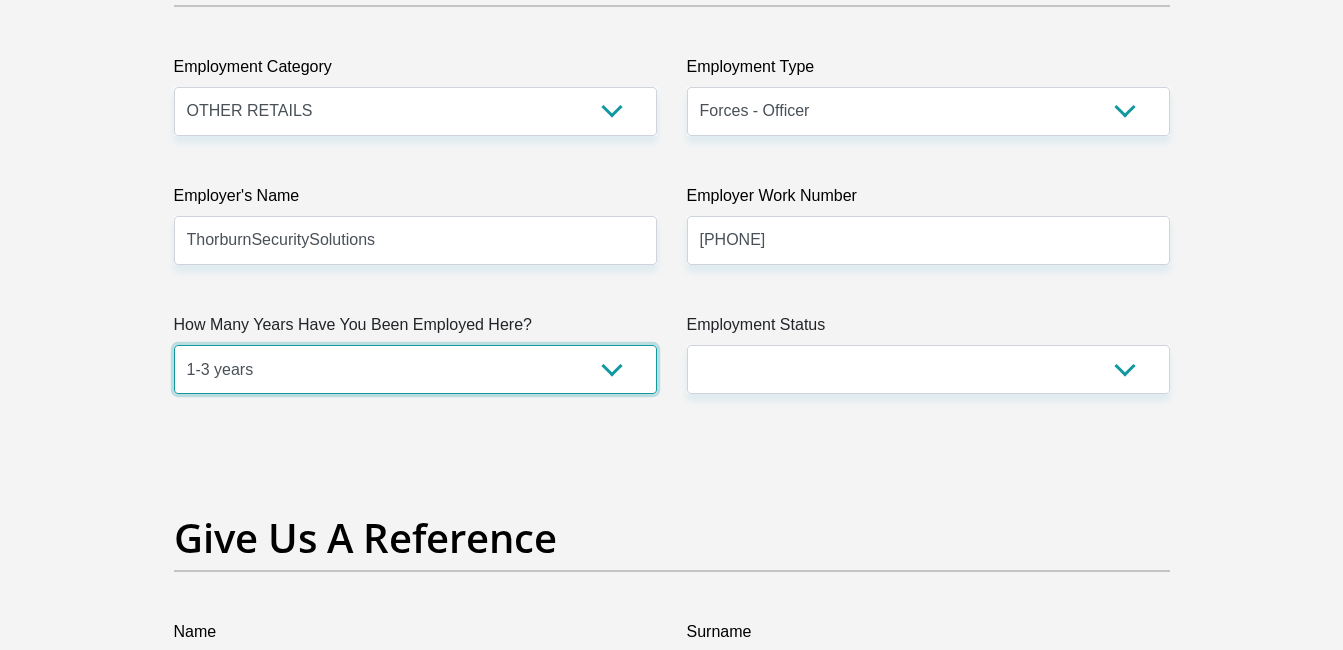 click on "less than 1 year
1-3 years
3-5 years
5+ years" at bounding box center [415, 369] 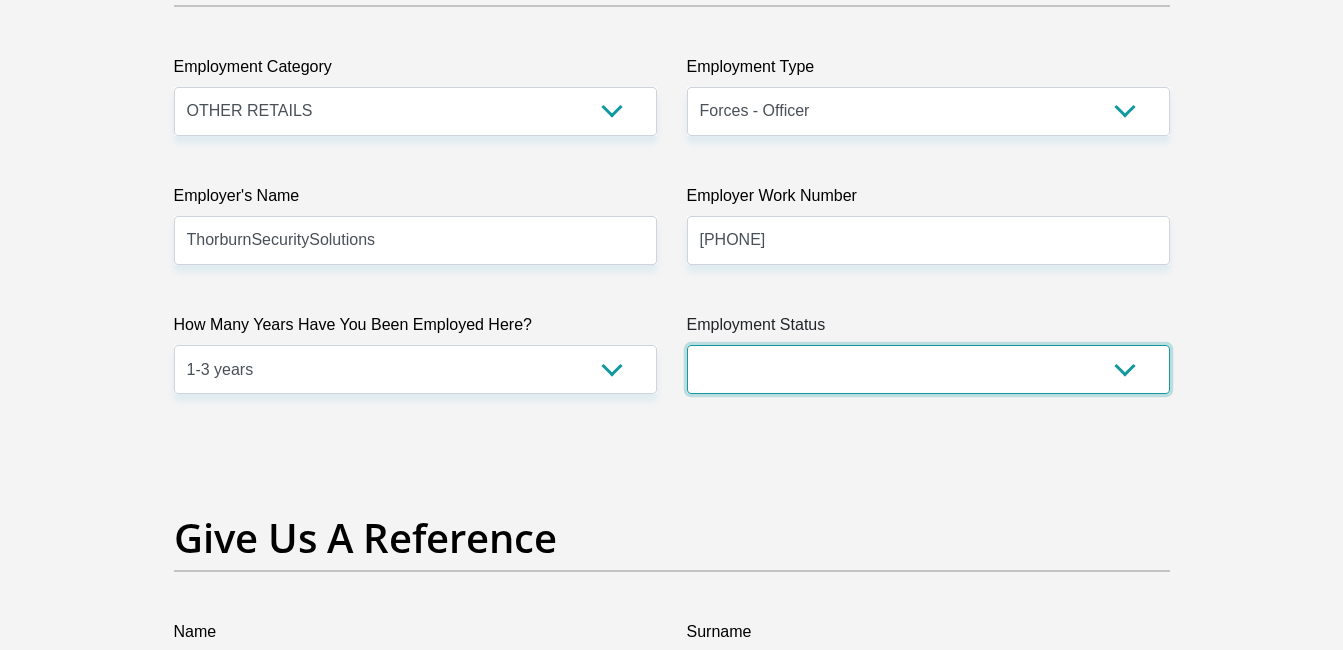 click on "Permanent/Full-time
Part-time/Casual
Contract Worker
Self-Employed
Housewife
Retired
Student
Medically Boarded
Disability
Unemployed" at bounding box center (928, 369) 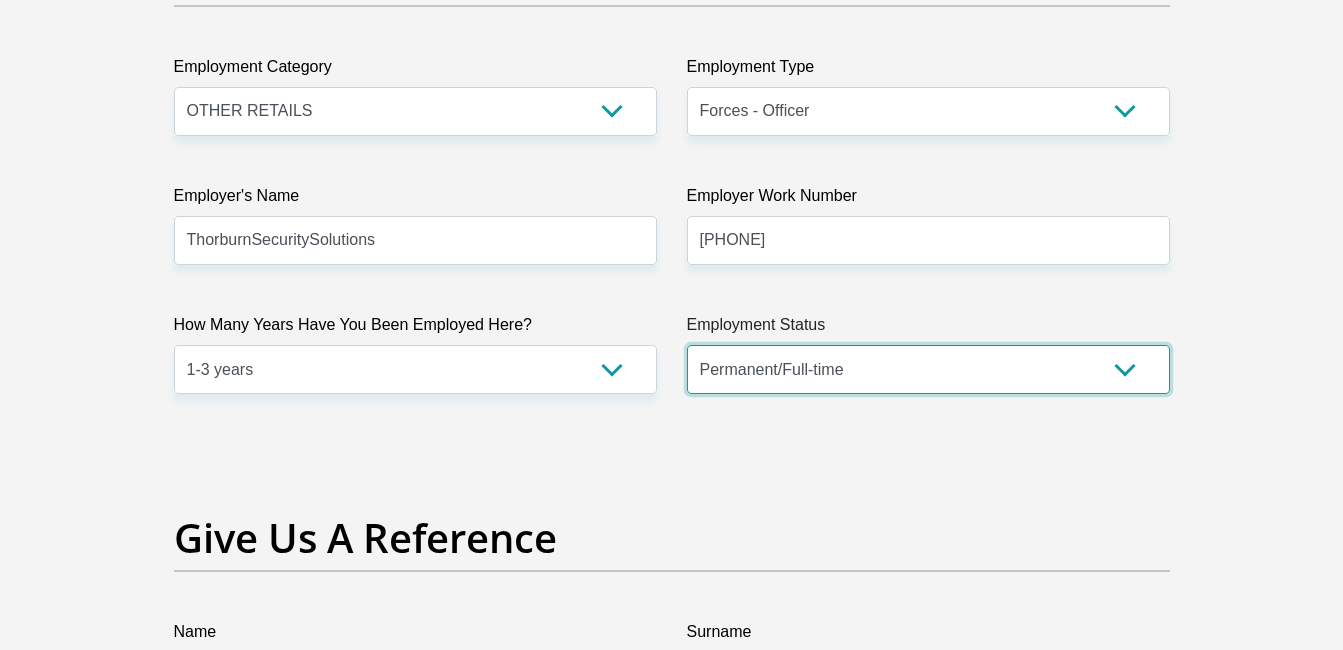 click on "Permanent/Full-time
Part-time/Casual
Contract Worker
Self-Employed
Housewife
Retired
Student
Medically Boarded
Disability
Unemployed" at bounding box center [928, 369] 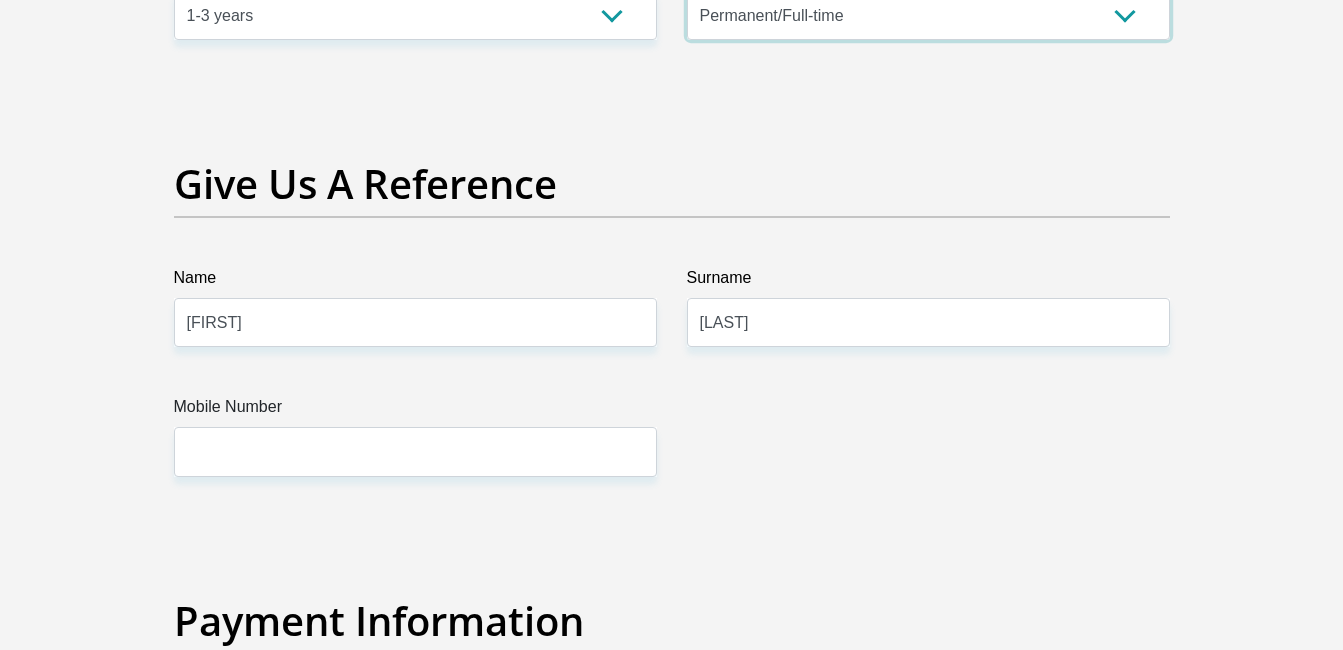 scroll, scrollTop: 4100, scrollLeft: 0, axis: vertical 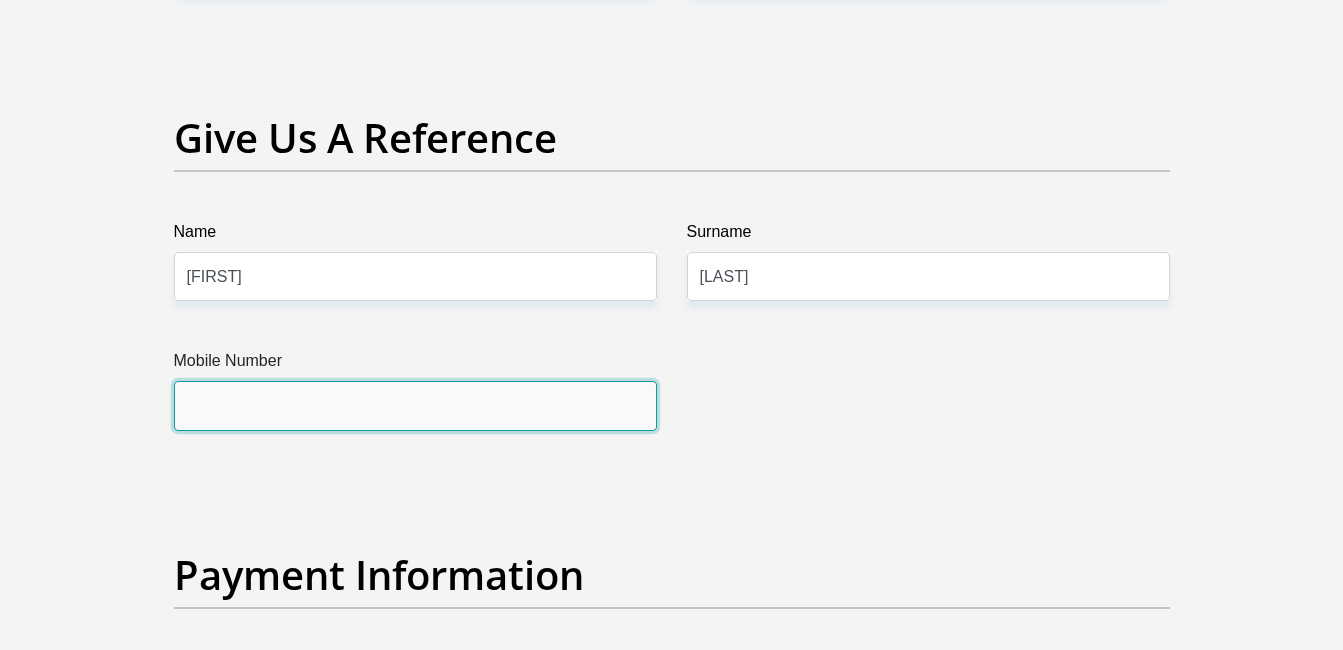 click on "Mobile Number" at bounding box center [415, 405] 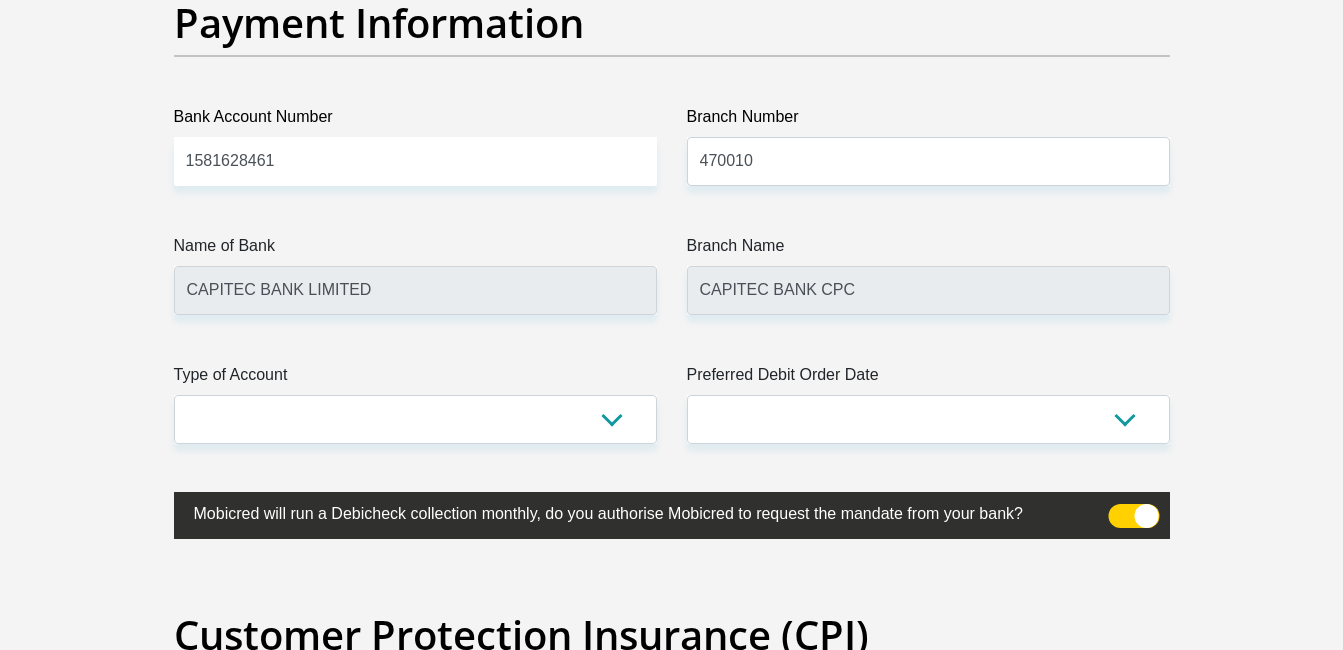 scroll, scrollTop: 4700, scrollLeft: 0, axis: vertical 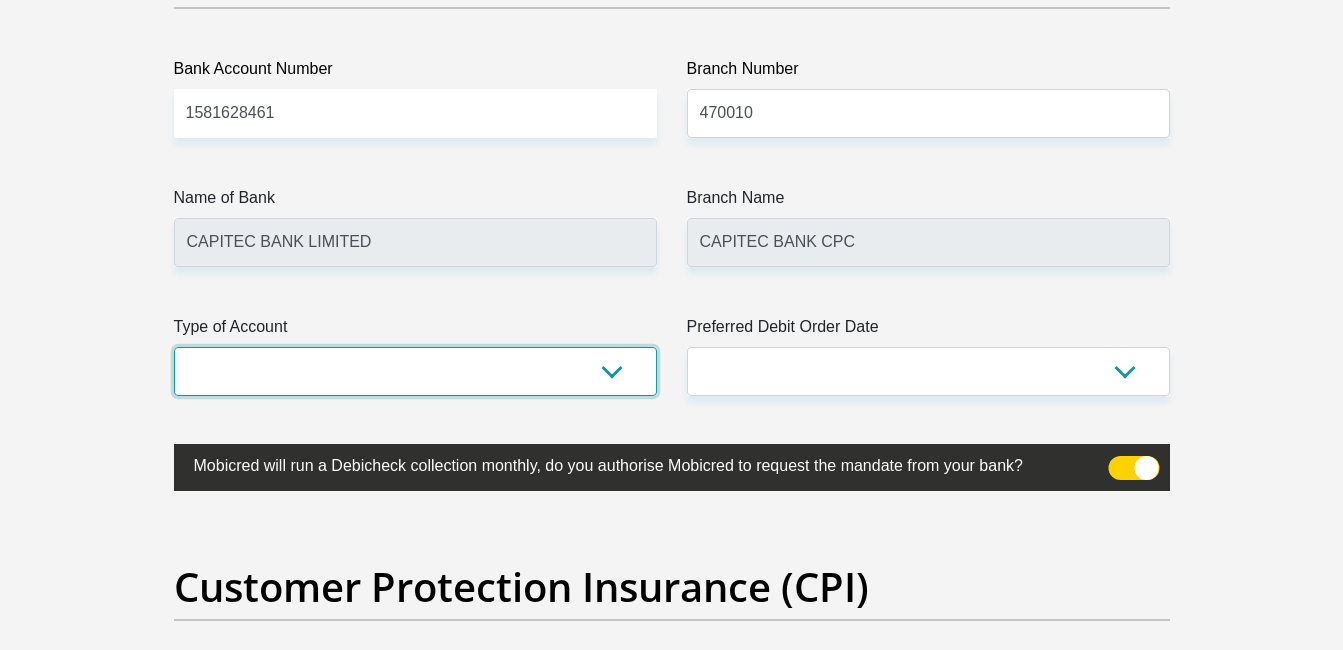 click on "Cheque
Savings" at bounding box center (415, 371) 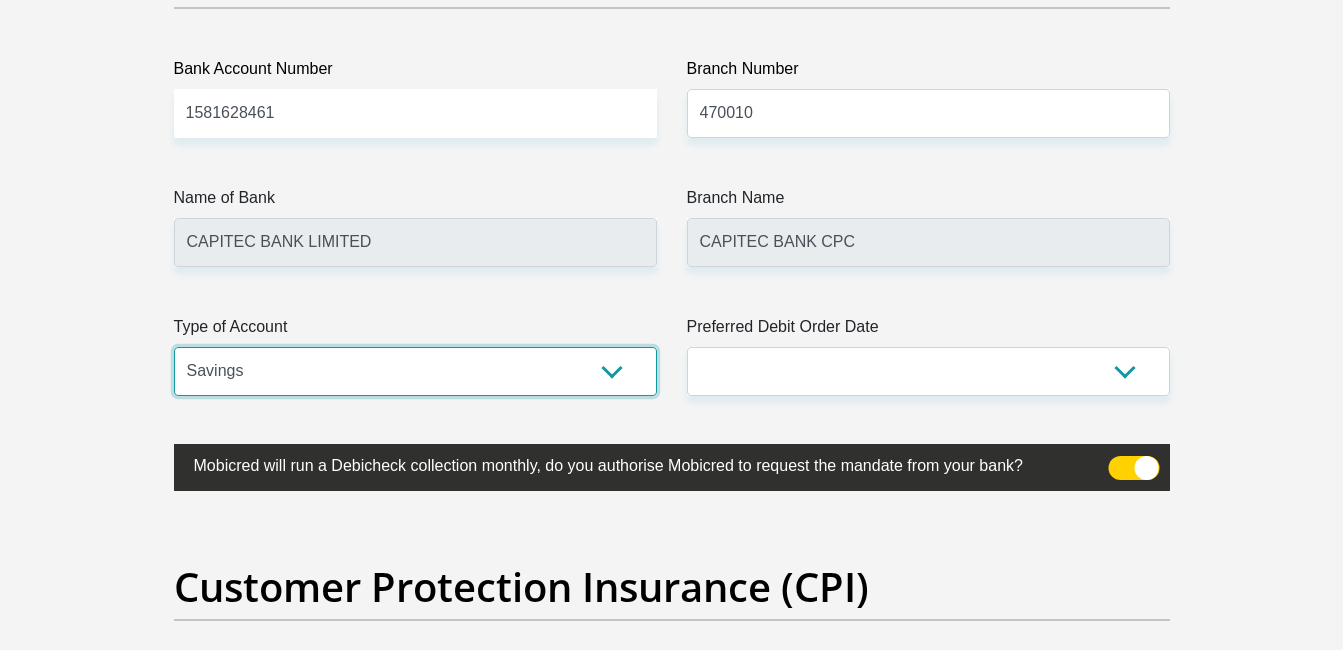 click on "Cheque
Savings" at bounding box center (415, 371) 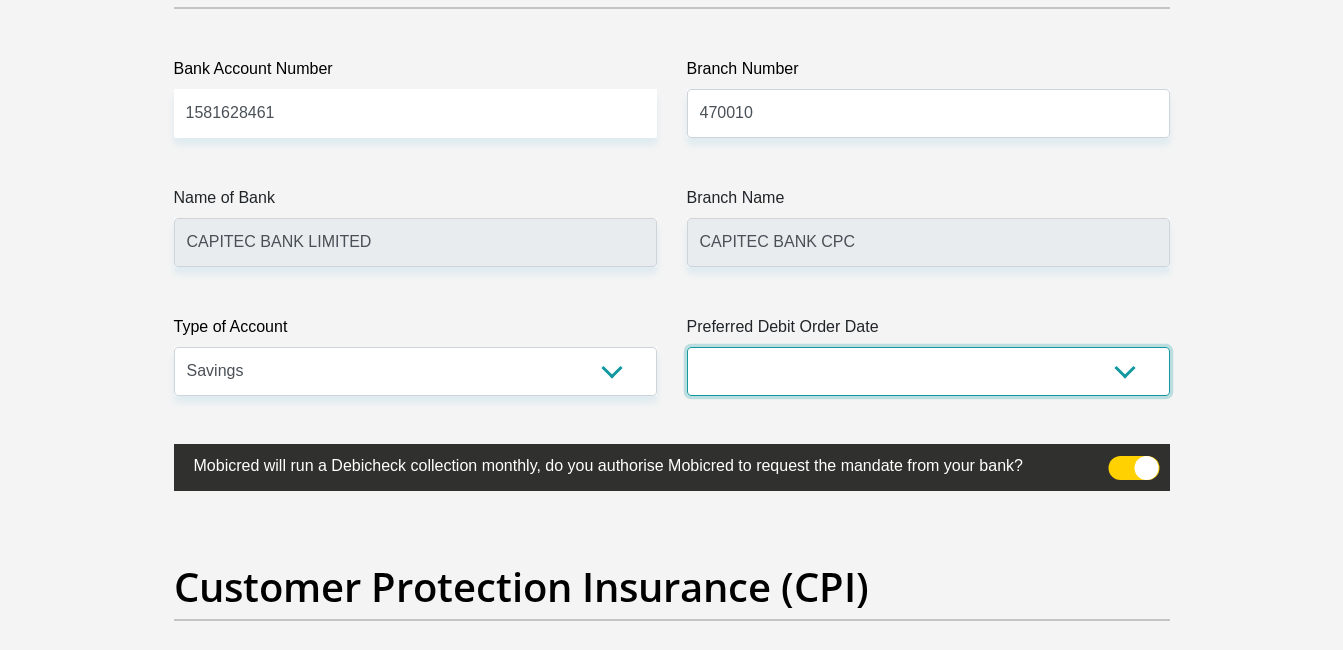 click on "1st
2nd
3rd
4th
5th
7th
18th
19th
20th
21st
22nd
23rd
24th
25th
26th
27th
28th
29th
30th" at bounding box center [928, 371] 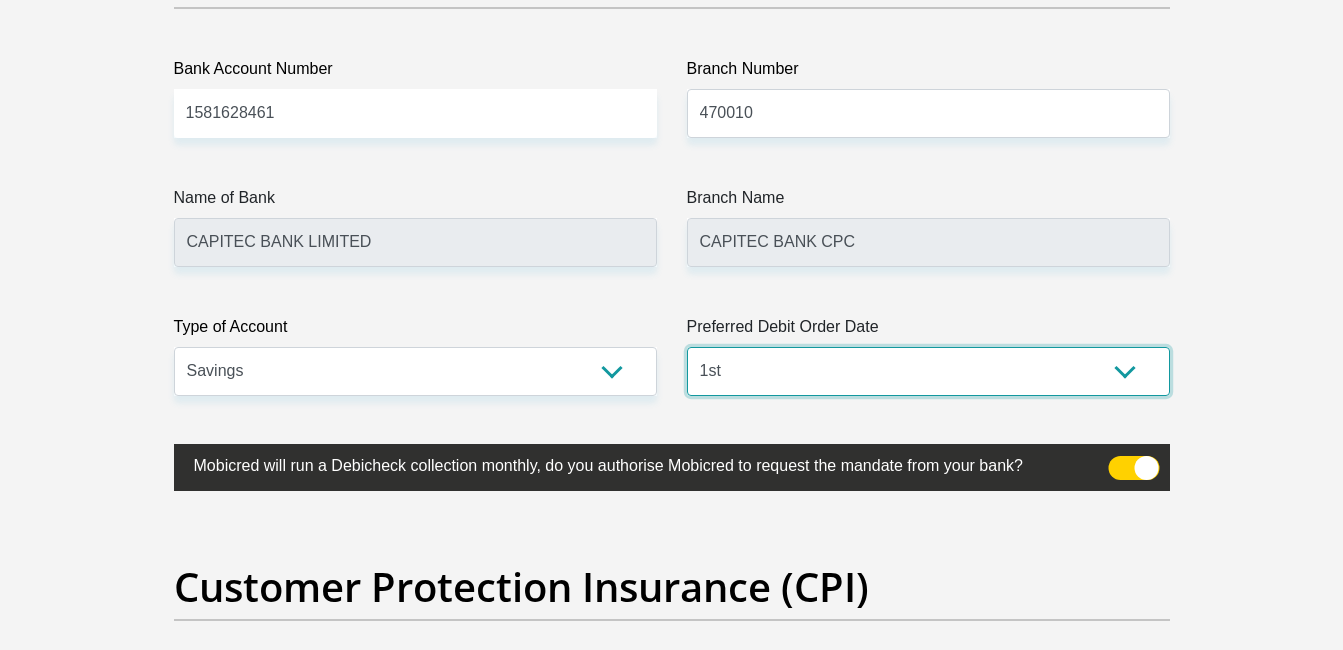 click on "1st
2nd
3rd
4th
5th
7th
18th
19th
20th
21st
22nd
23rd
24th
25th
26th
27th
28th
29th
30th" at bounding box center (928, 371) 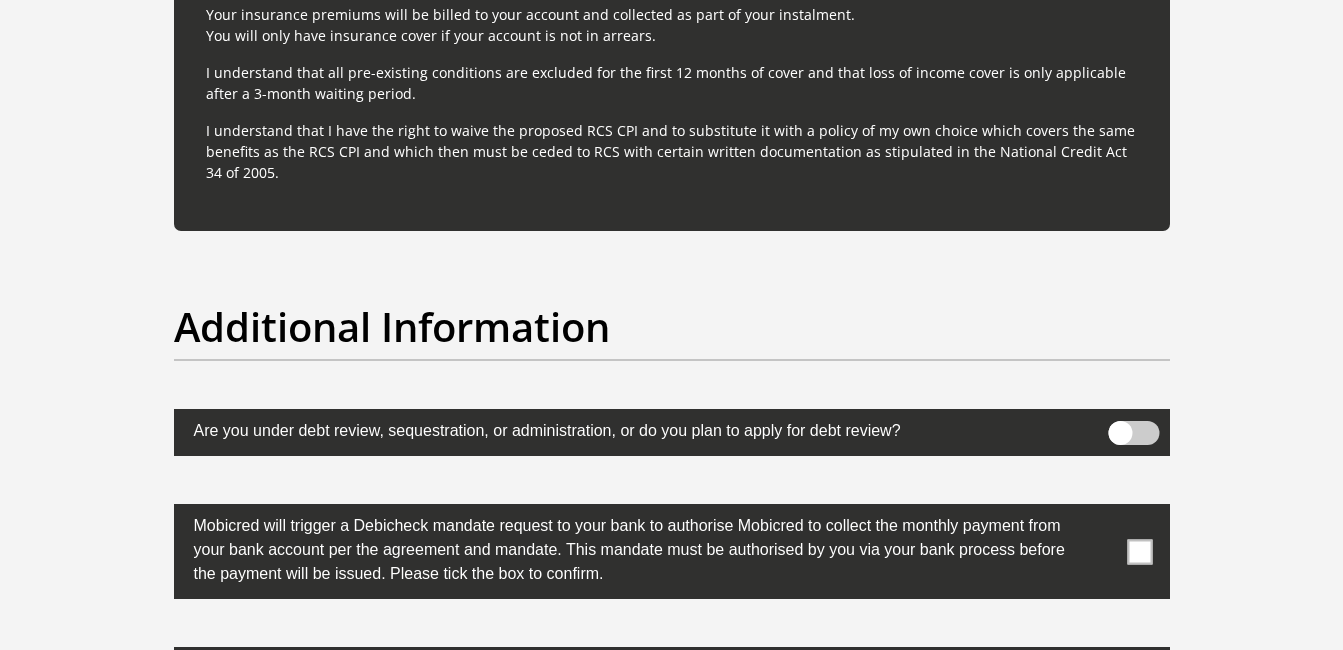 scroll, scrollTop: 6000, scrollLeft: 0, axis: vertical 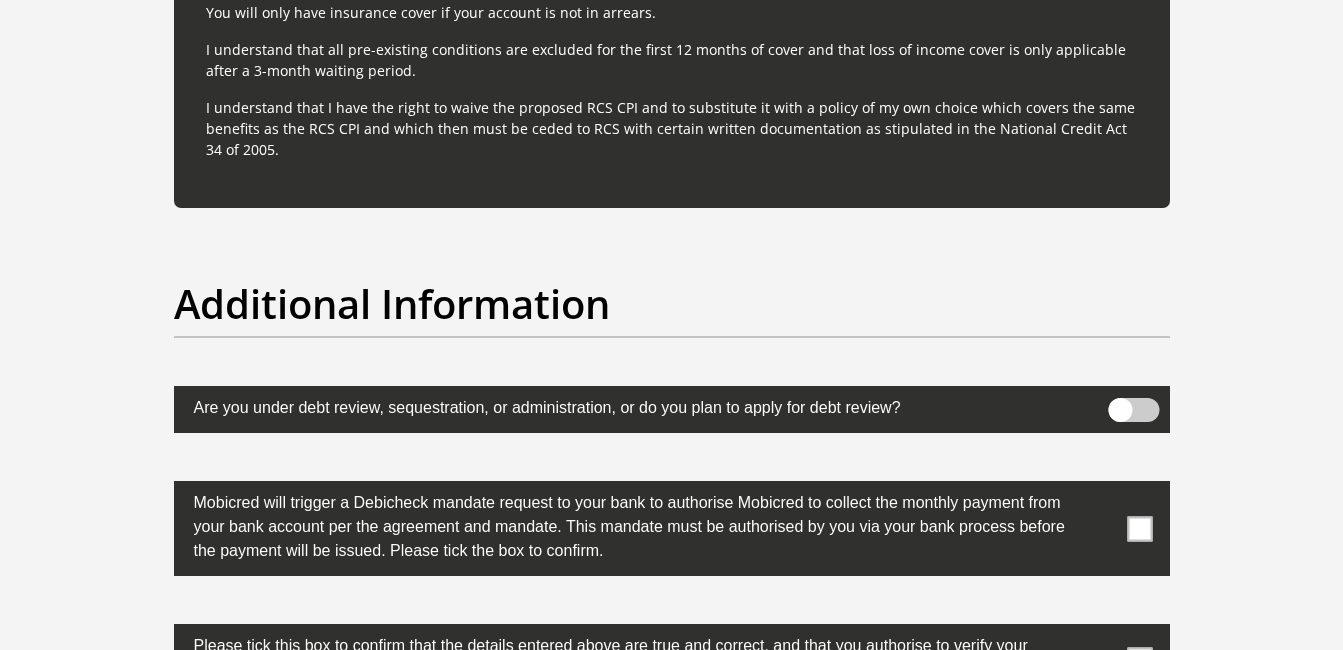 click at bounding box center (1133, 410) 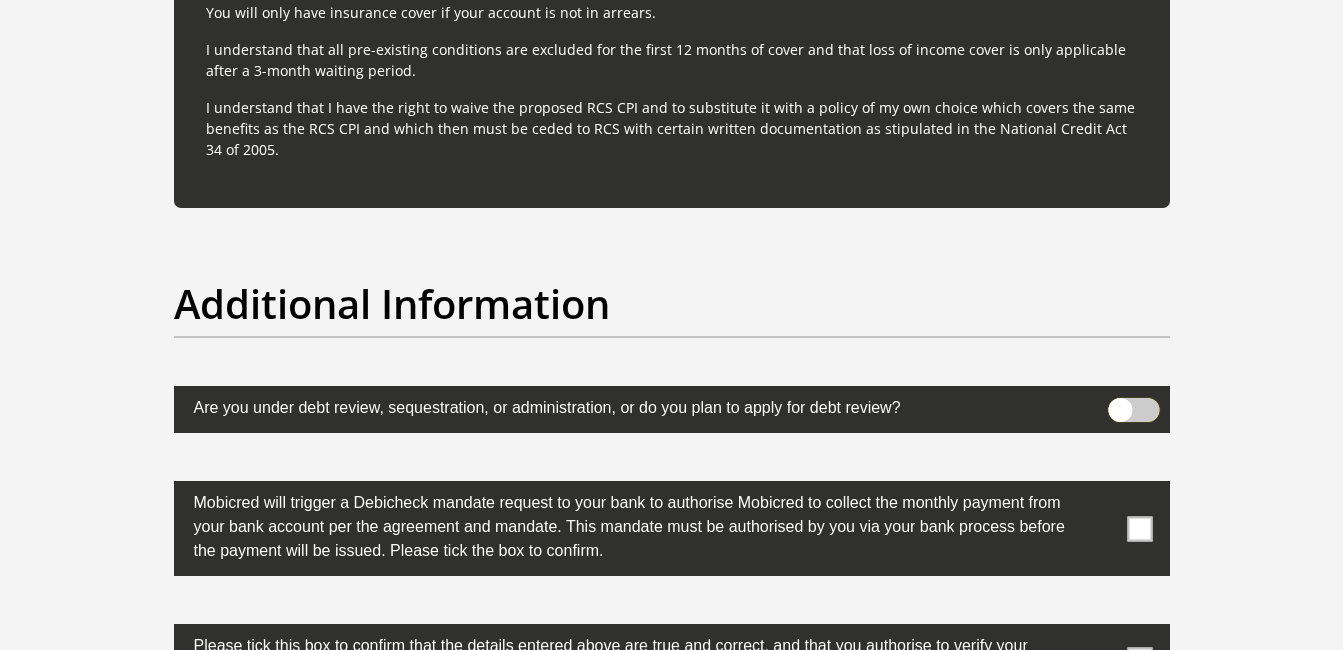 click at bounding box center (1120, 403) 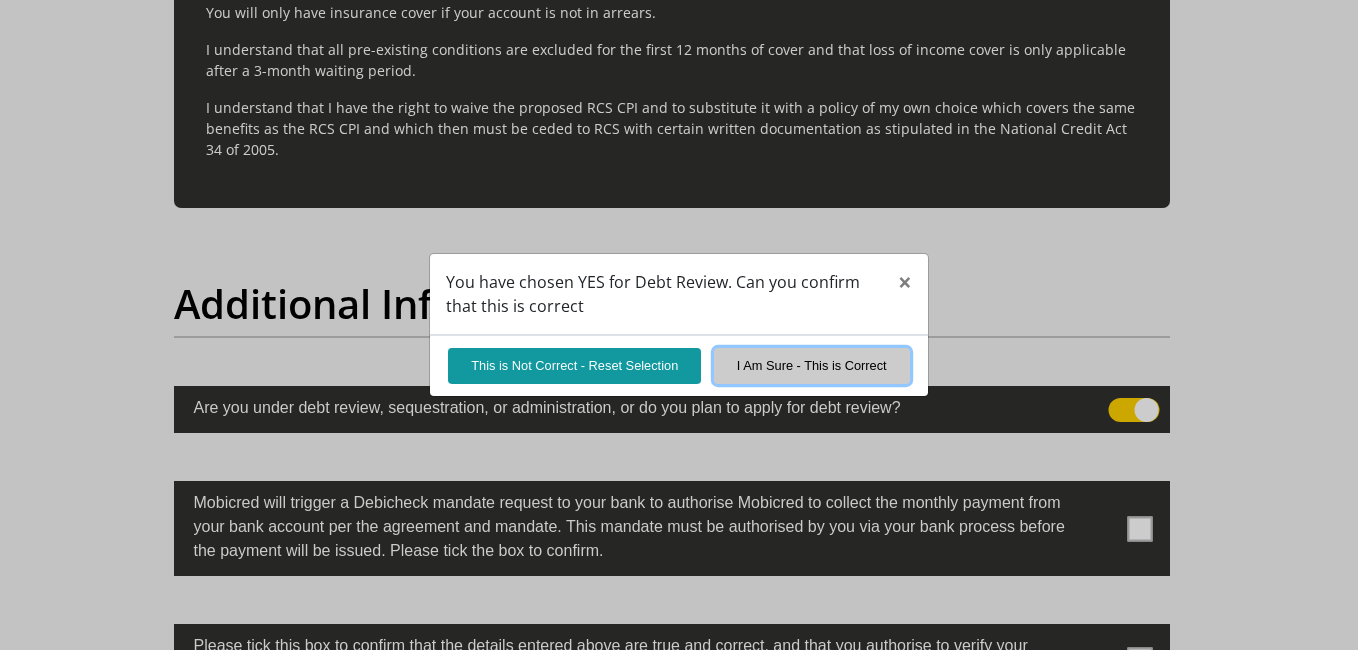 click on "I Am Sure - This is Correct" at bounding box center (812, 365) 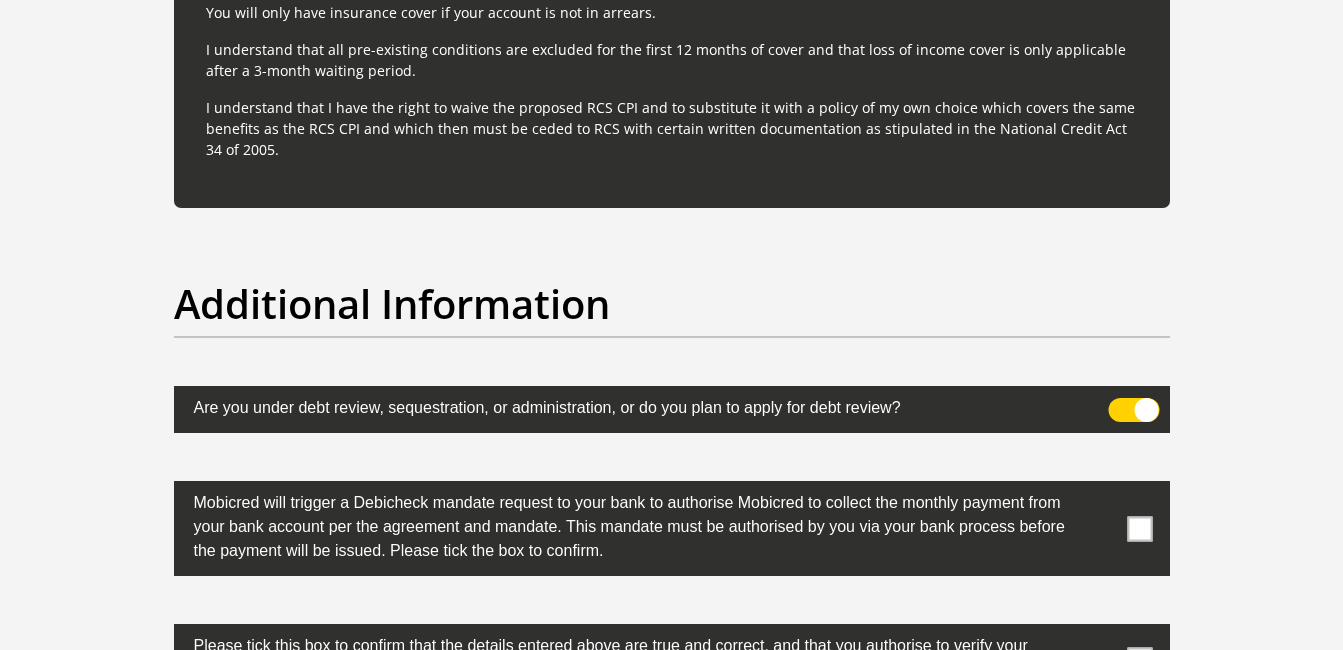 click at bounding box center (1133, 410) 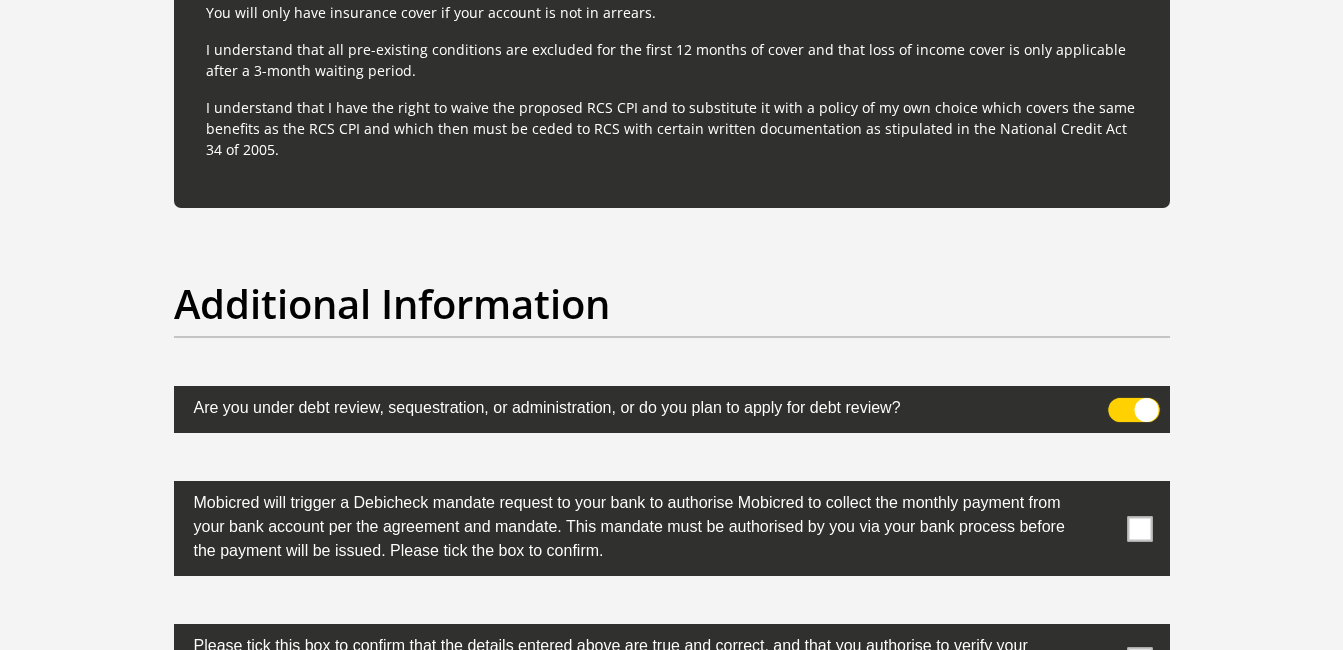click at bounding box center [1120, 403] 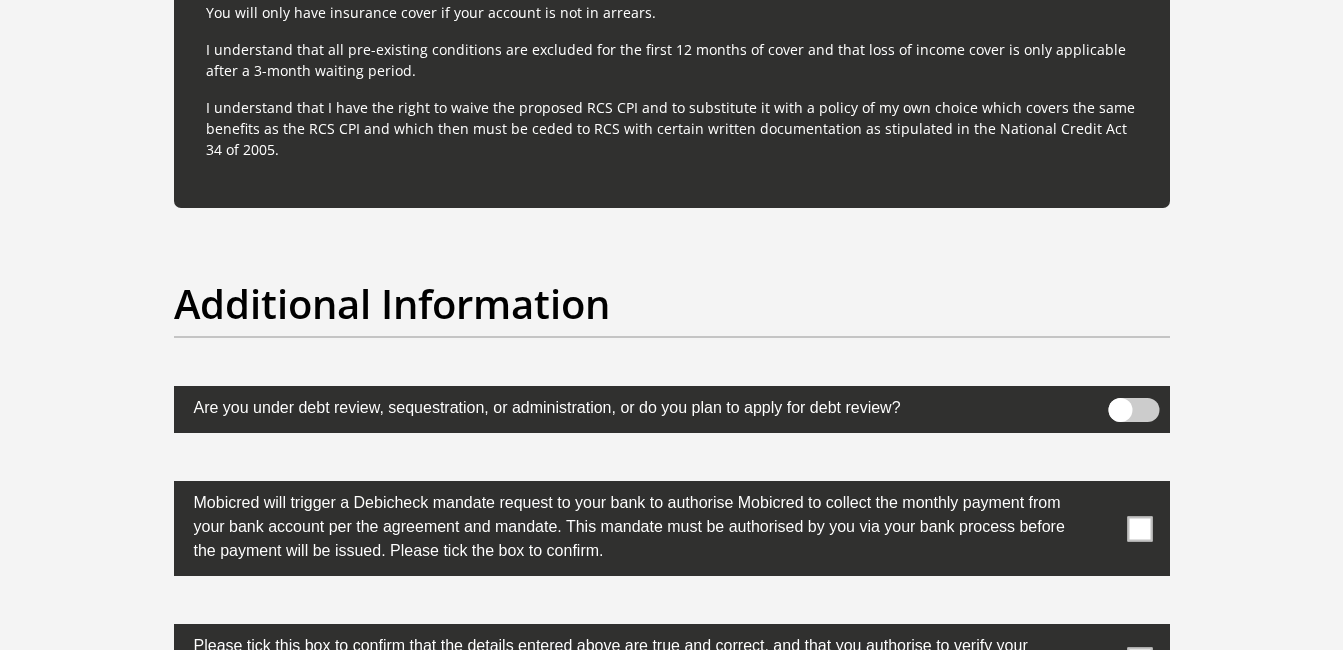 click at bounding box center (1139, 528) 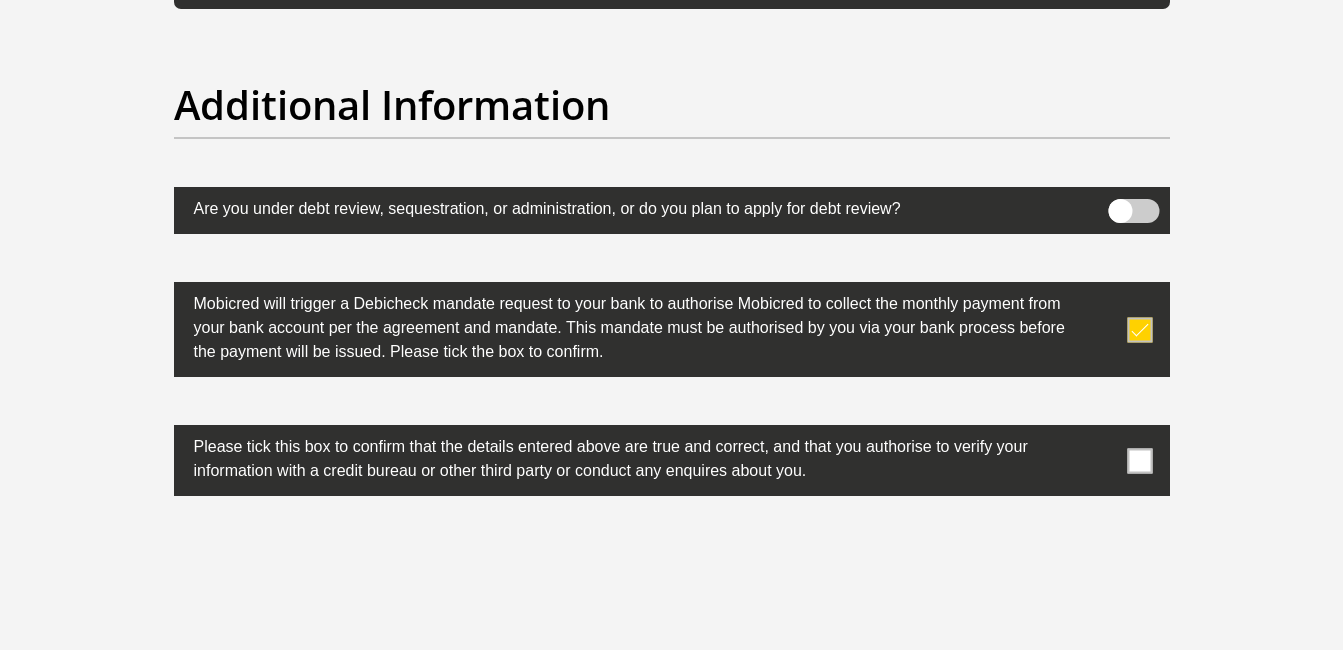 scroll, scrollTop: 6200, scrollLeft: 0, axis: vertical 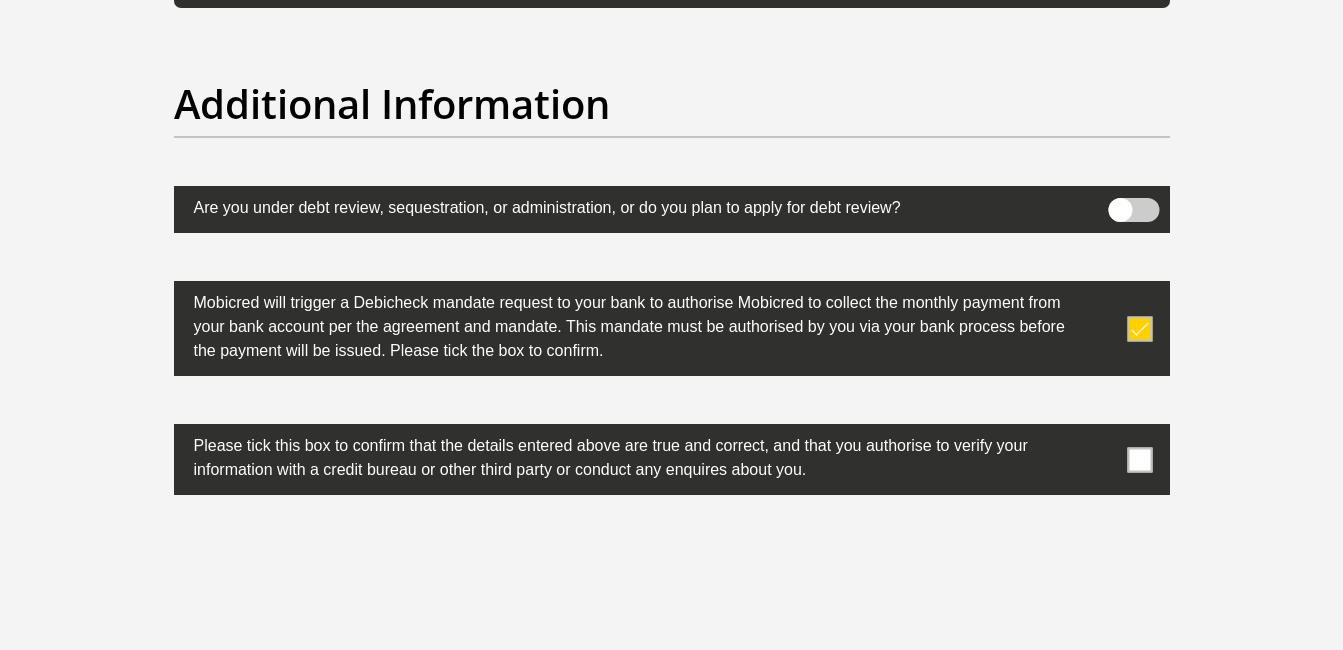 click at bounding box center [1139, 459] 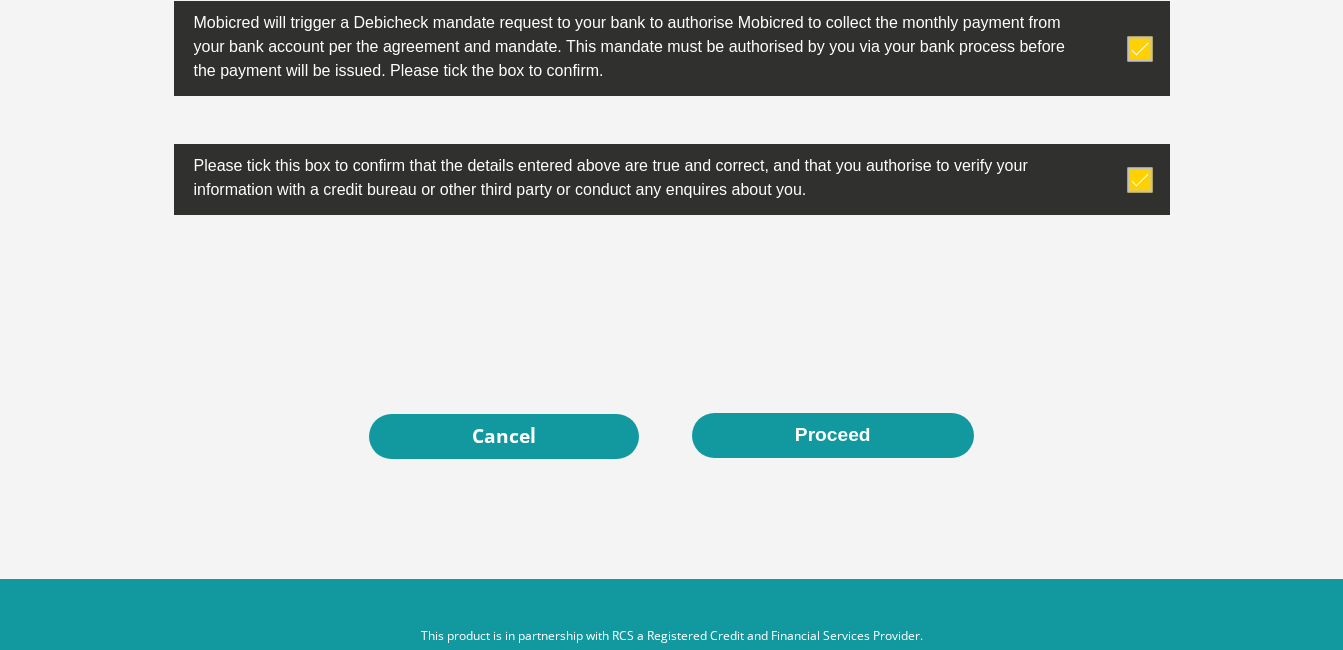 scroll, scrollTop: 6500, scrollLeft: 0, axis: vertical 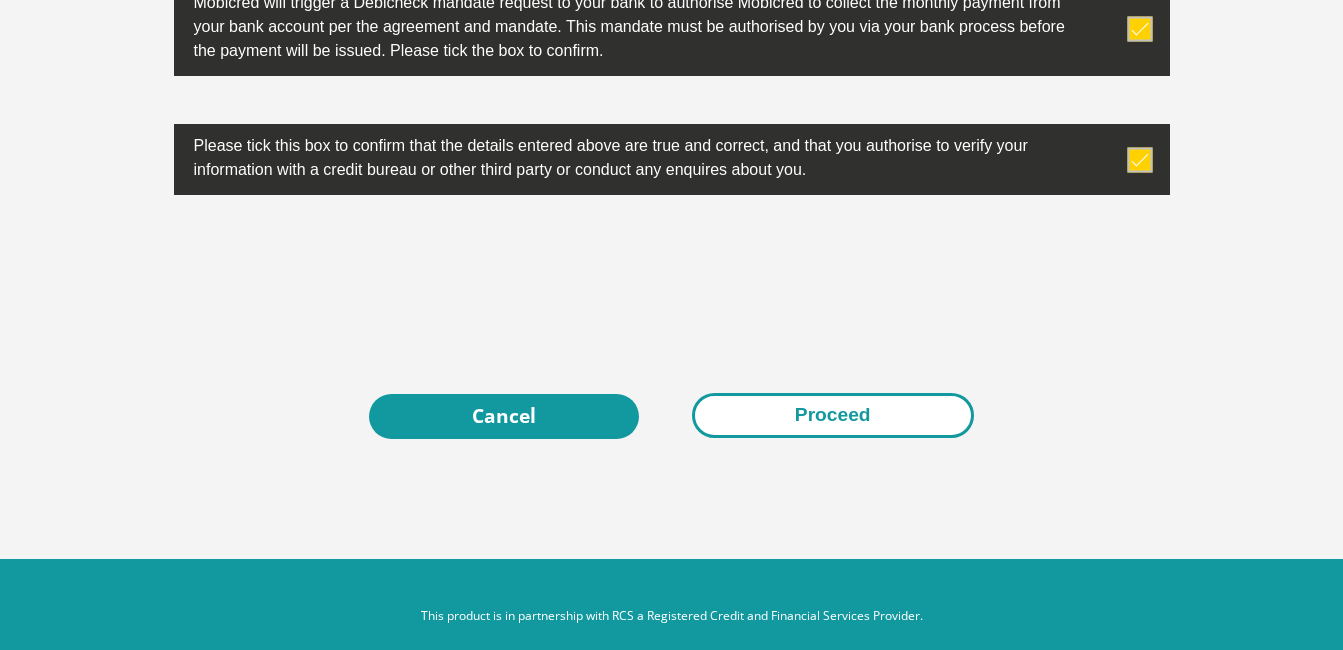 click on "Proceed" at bounding box center [833, 415] 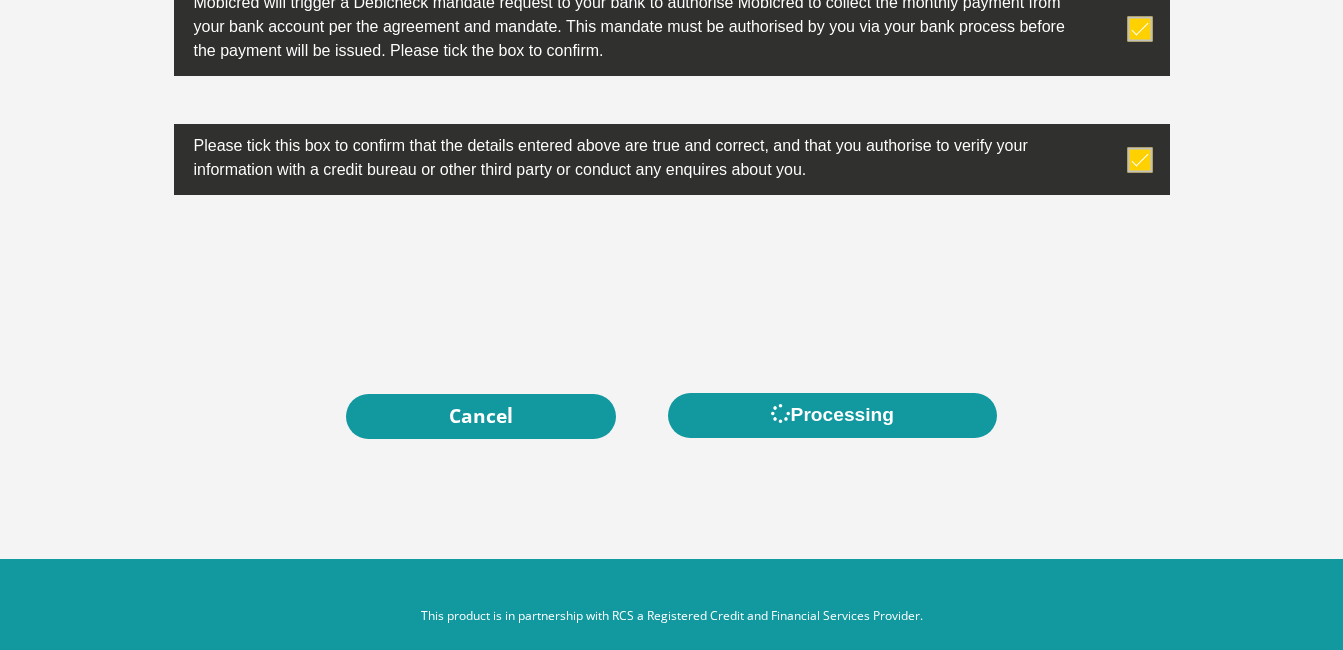 scroll, scrollTop: 0, scrollLeft: 0, axis: both 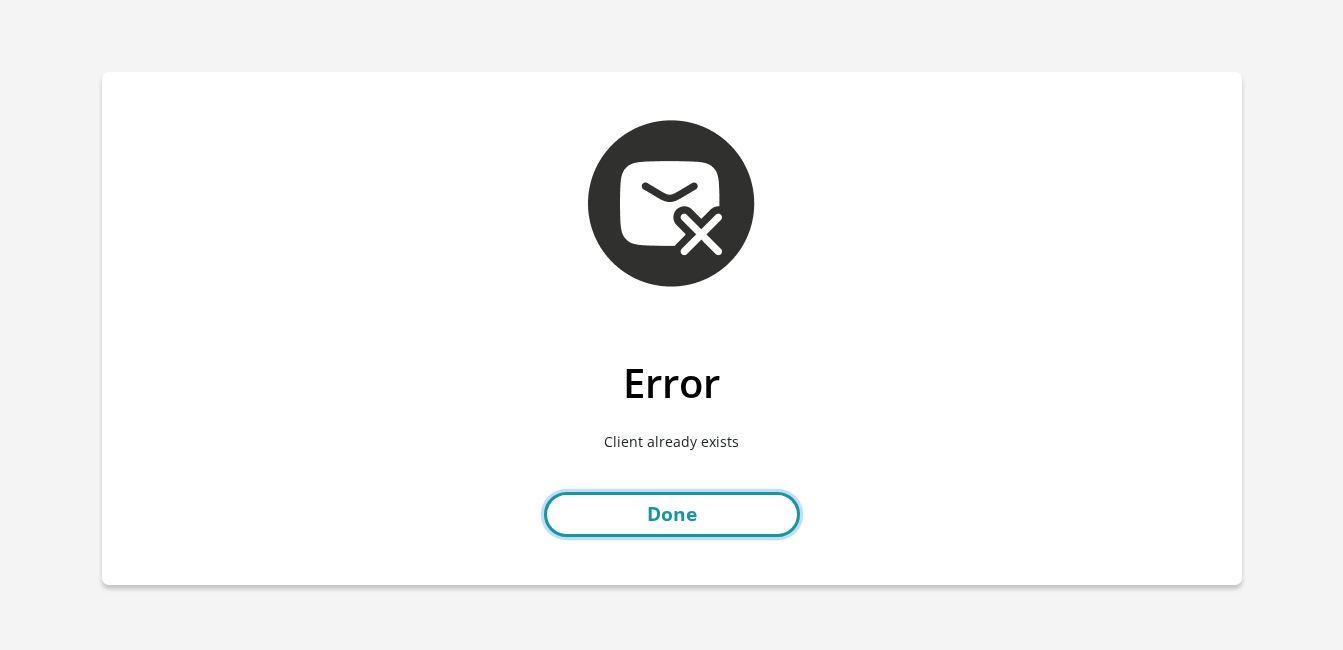 click on "Done" at bounding box center (672, 514) 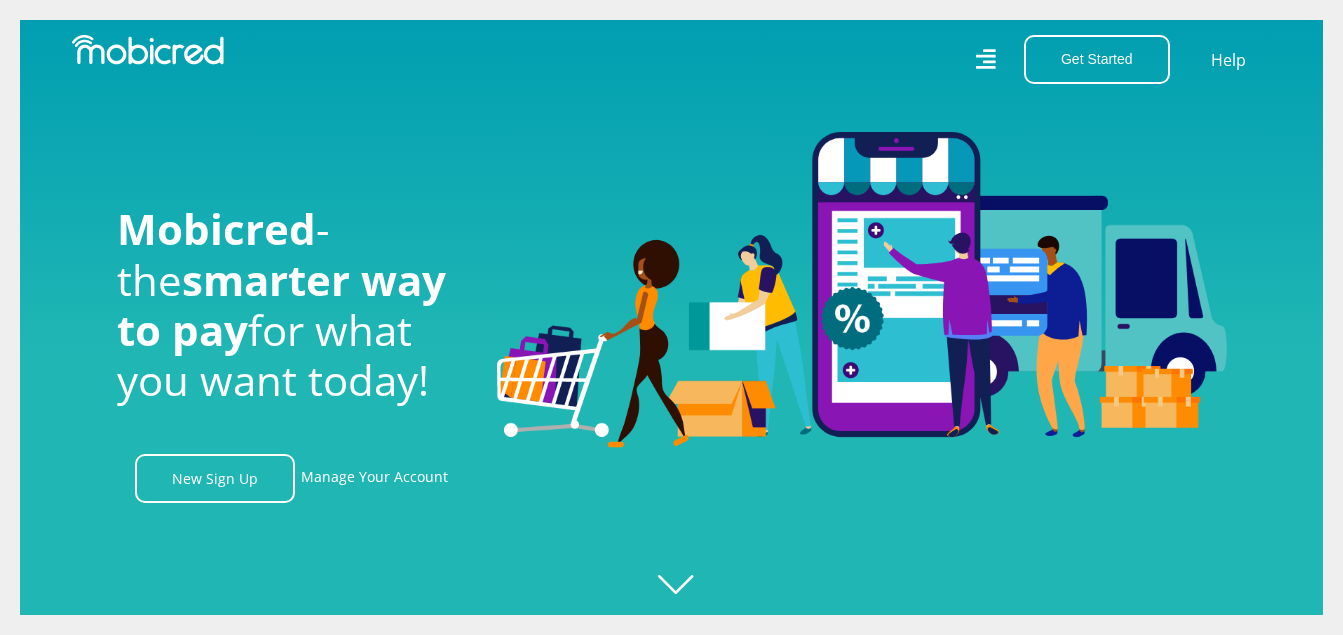 scroll, scrollTop: 0, scrollLeft: 0, axis: both 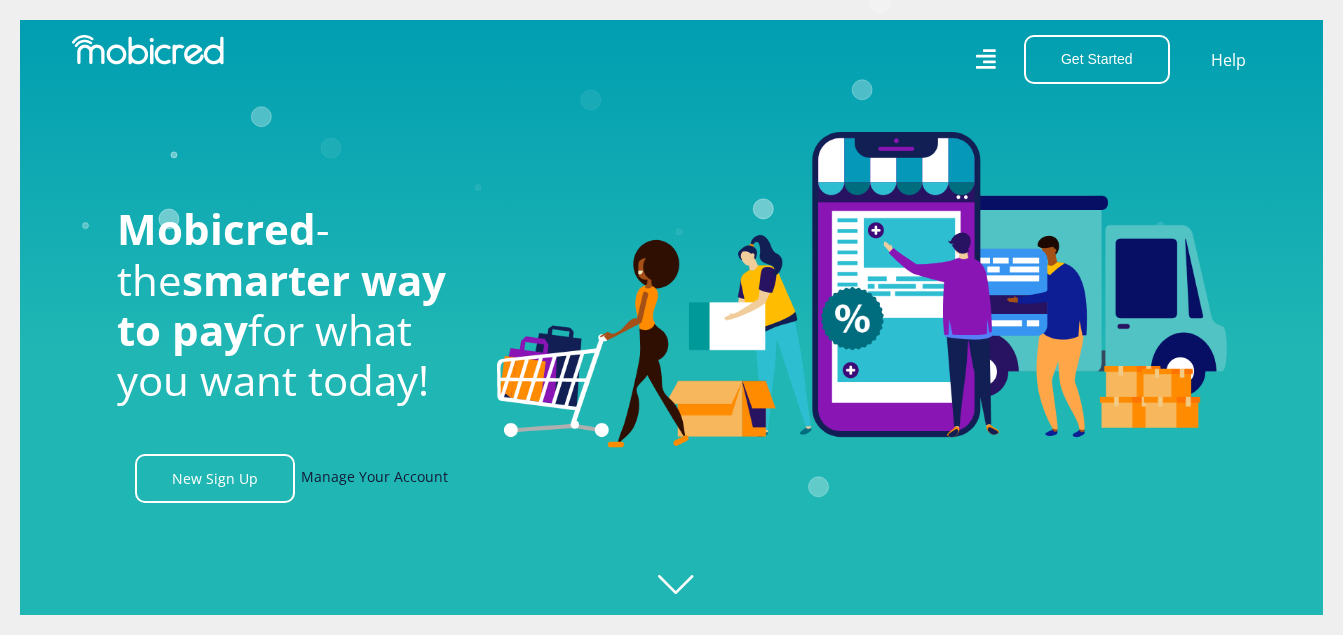 click on "Manage Your Account" at bounding box center (374, 478) 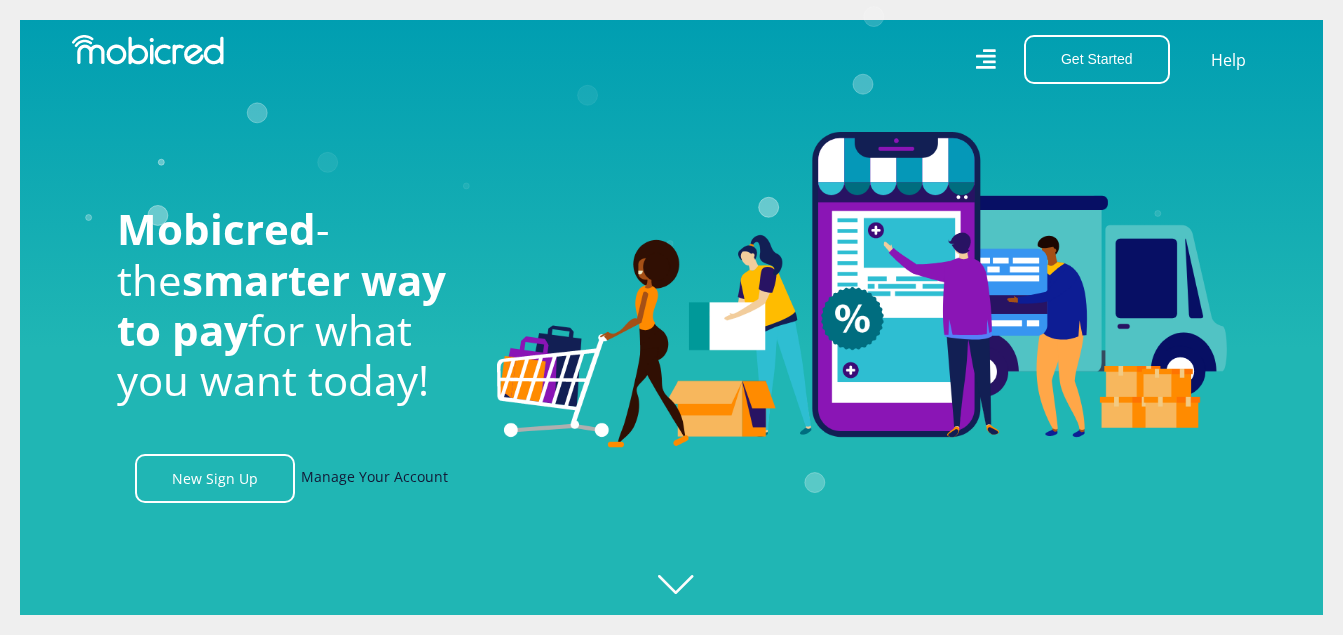scroll, scrollTop: 0, scrollLeft: 313, axis: horizontal 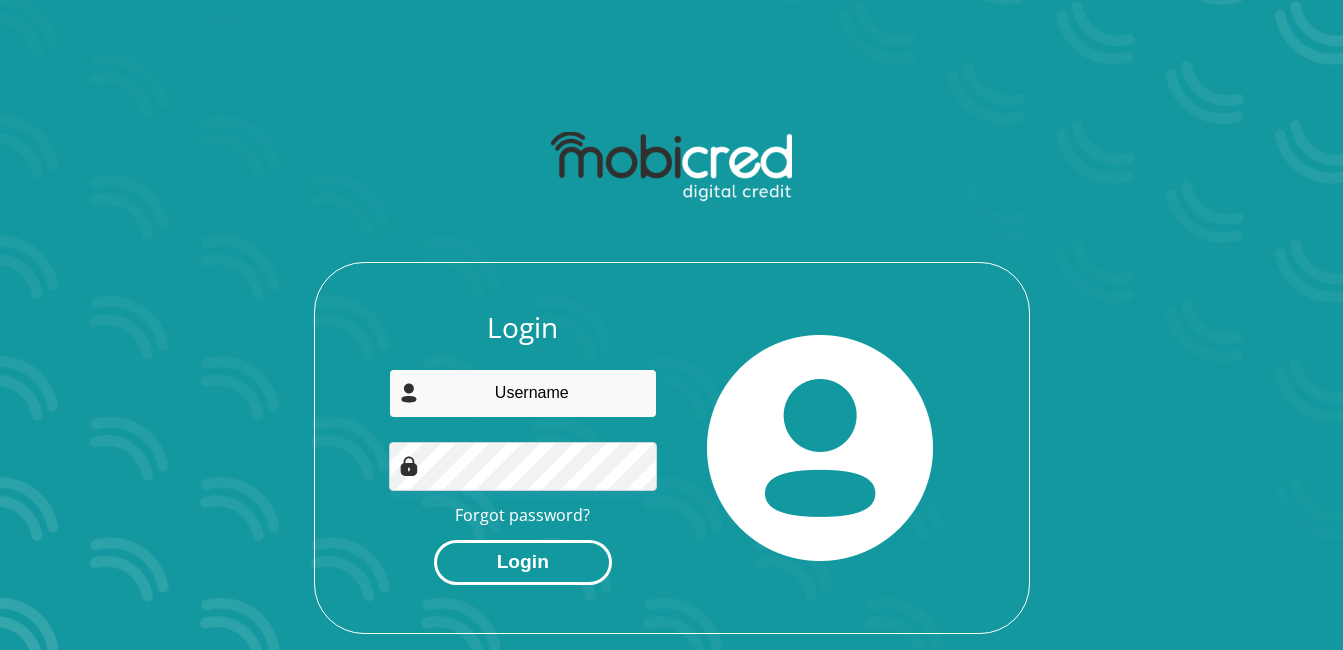 type on "[EMAIL]" 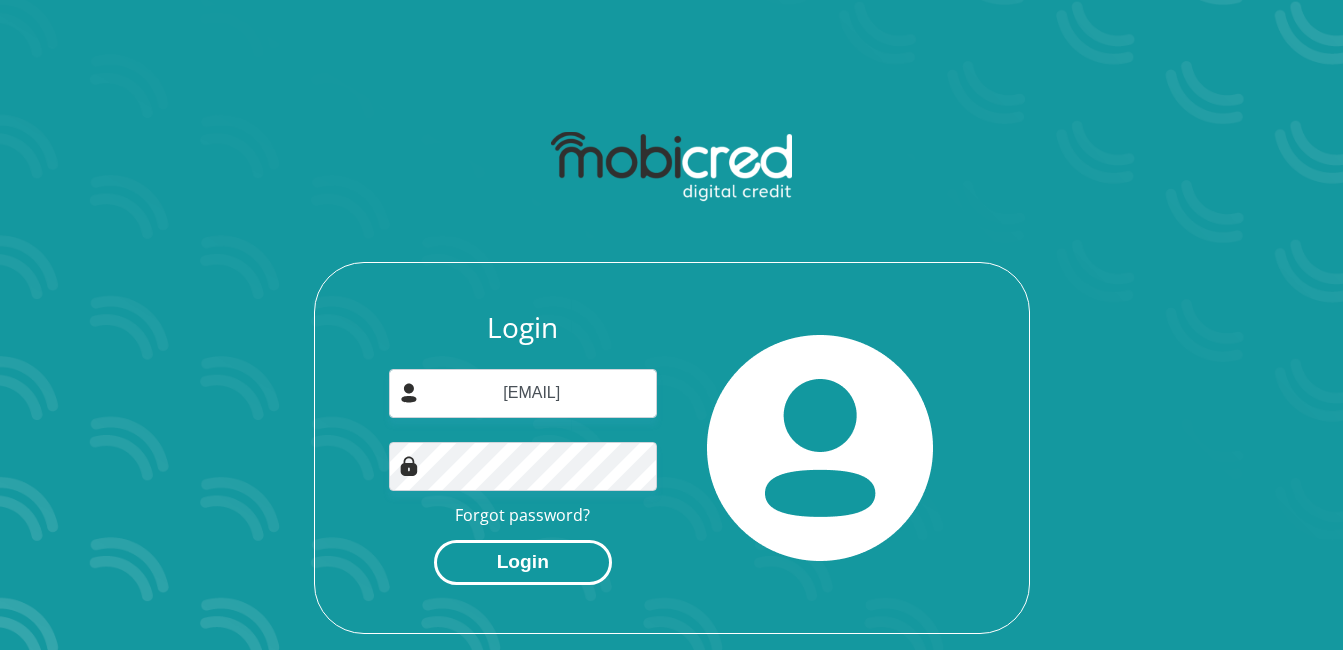 click on "Login" at bounding box center (523, 562) 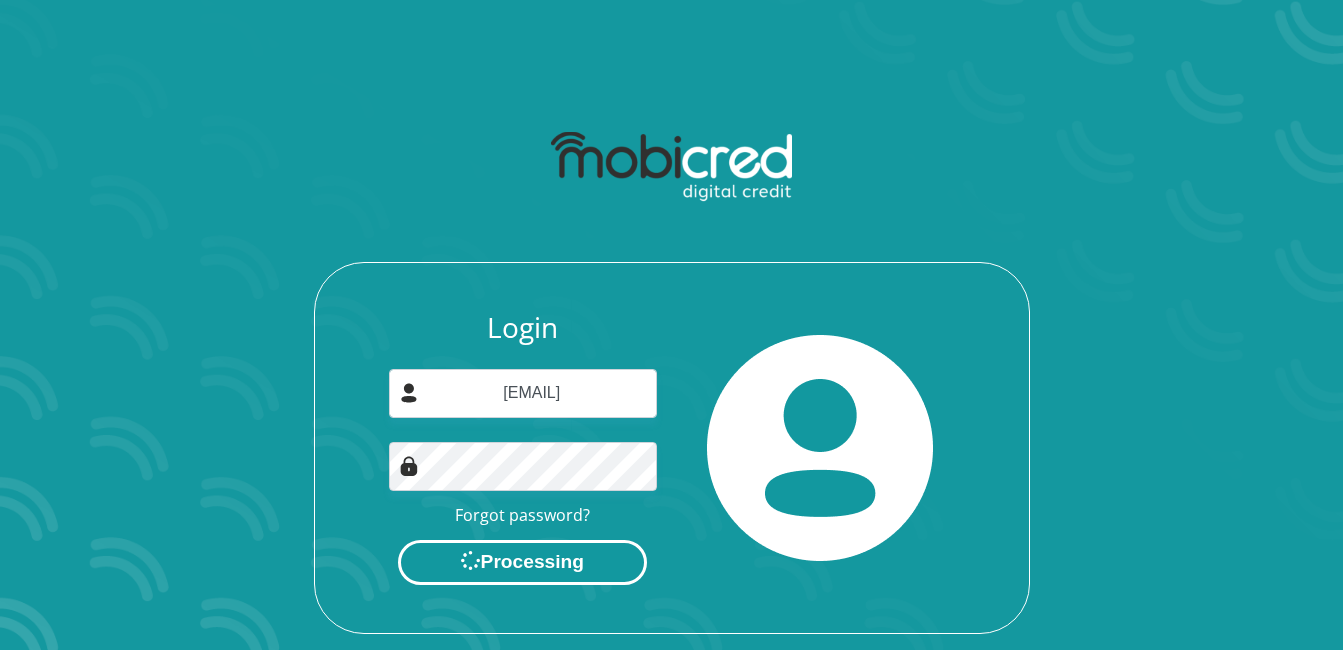 scroll, scrollTop: 0, scrollLeft: 0, axis: both 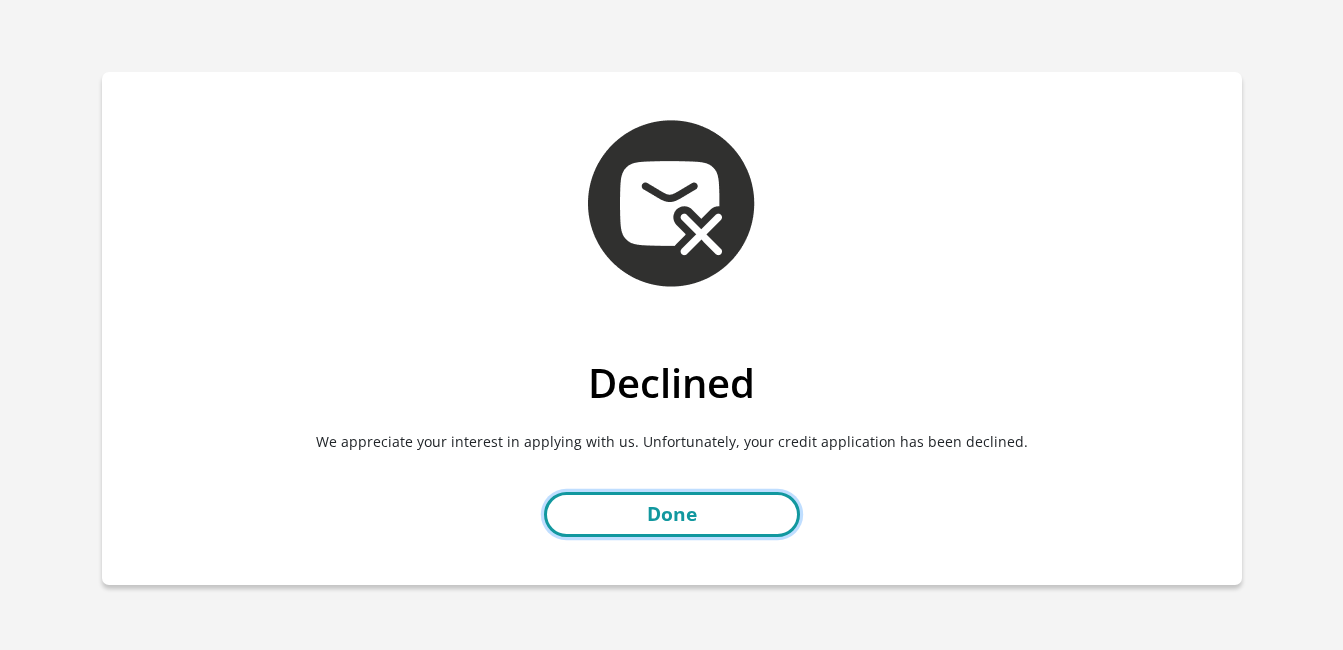 click on "Done" at bounding box center (672, 514) 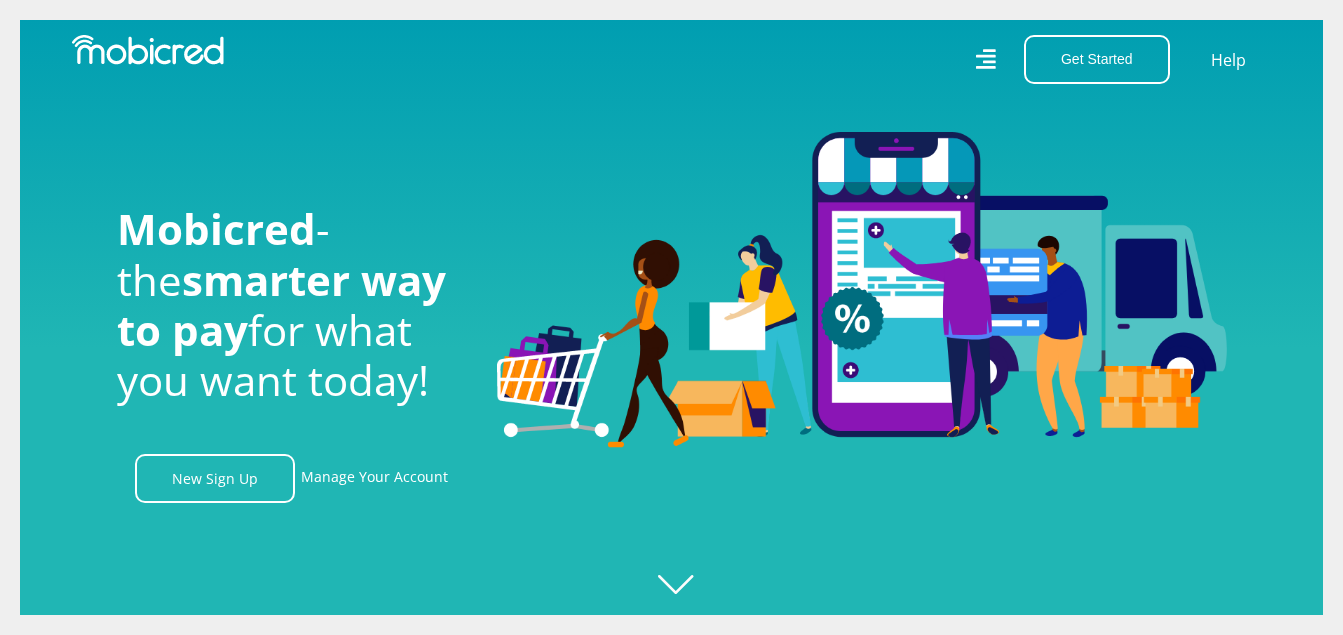 scroll, scrollTop: 0, scrollLeft: 0, axis: both 